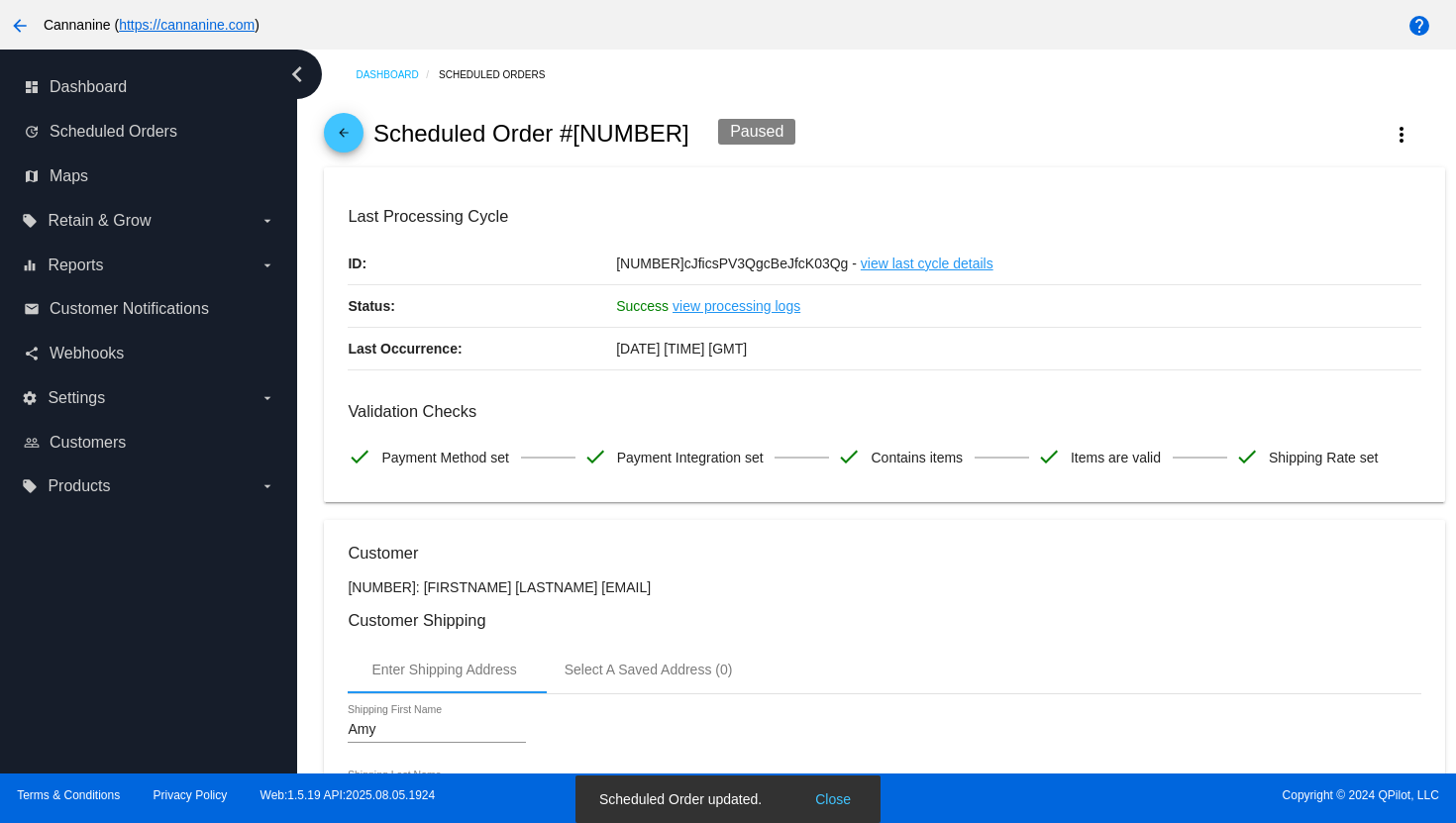 scroll, scrollTop: 0, scrollLeft: 0, axis: both 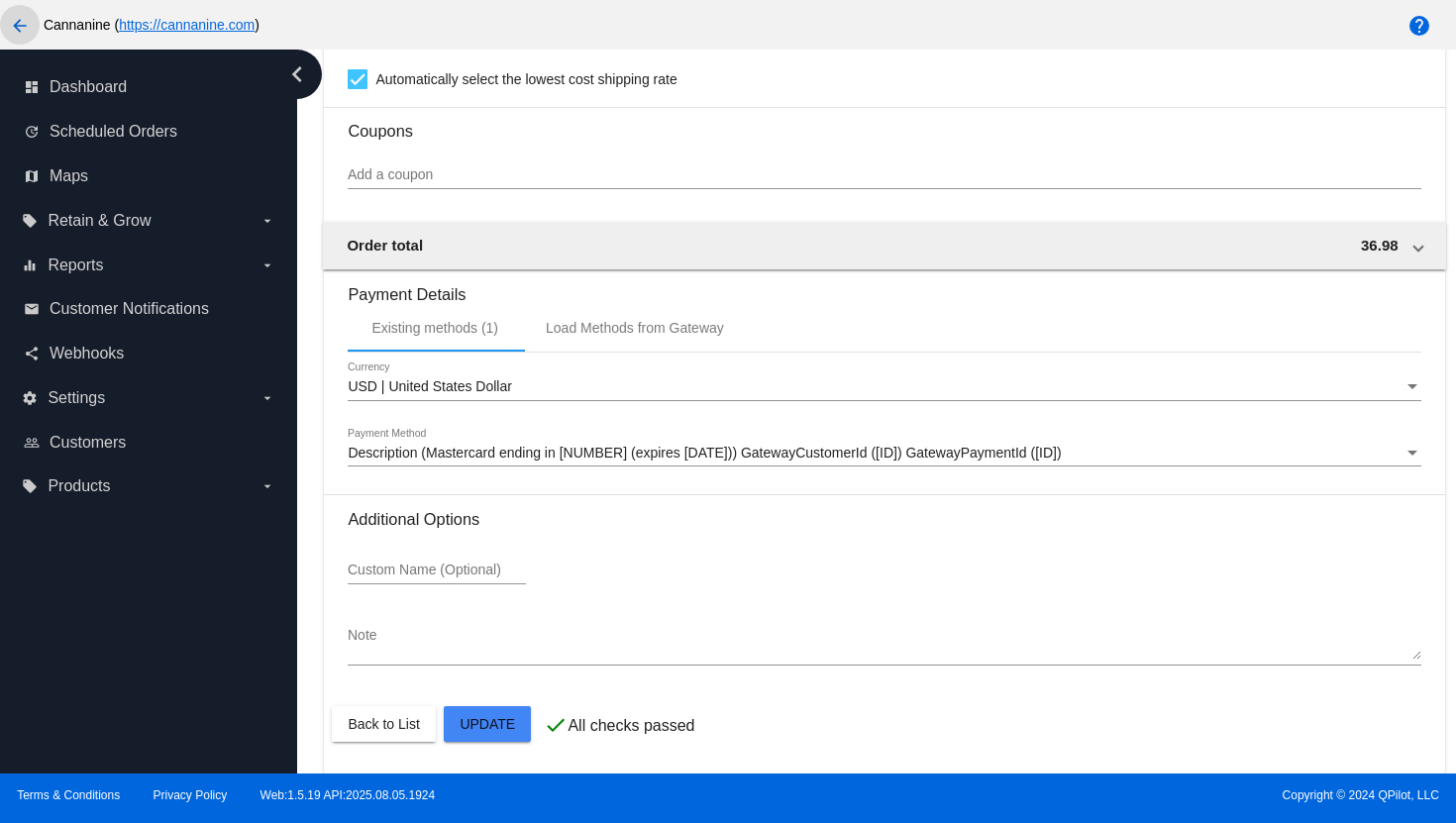 click on "arrow_back" at bounding box center [20, 26] 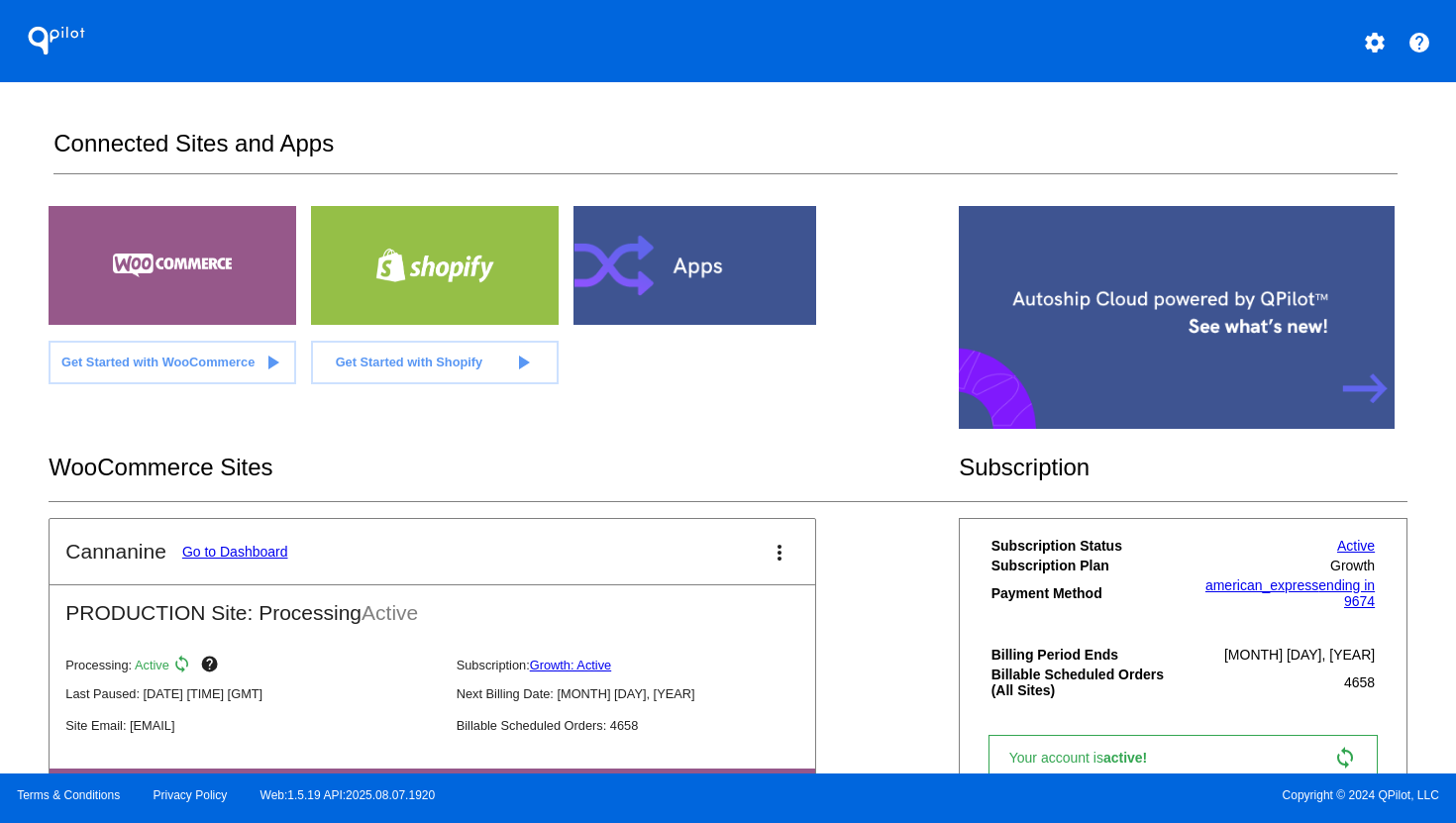 click on "Go to Dashboard" at bounding box center [235, 552] 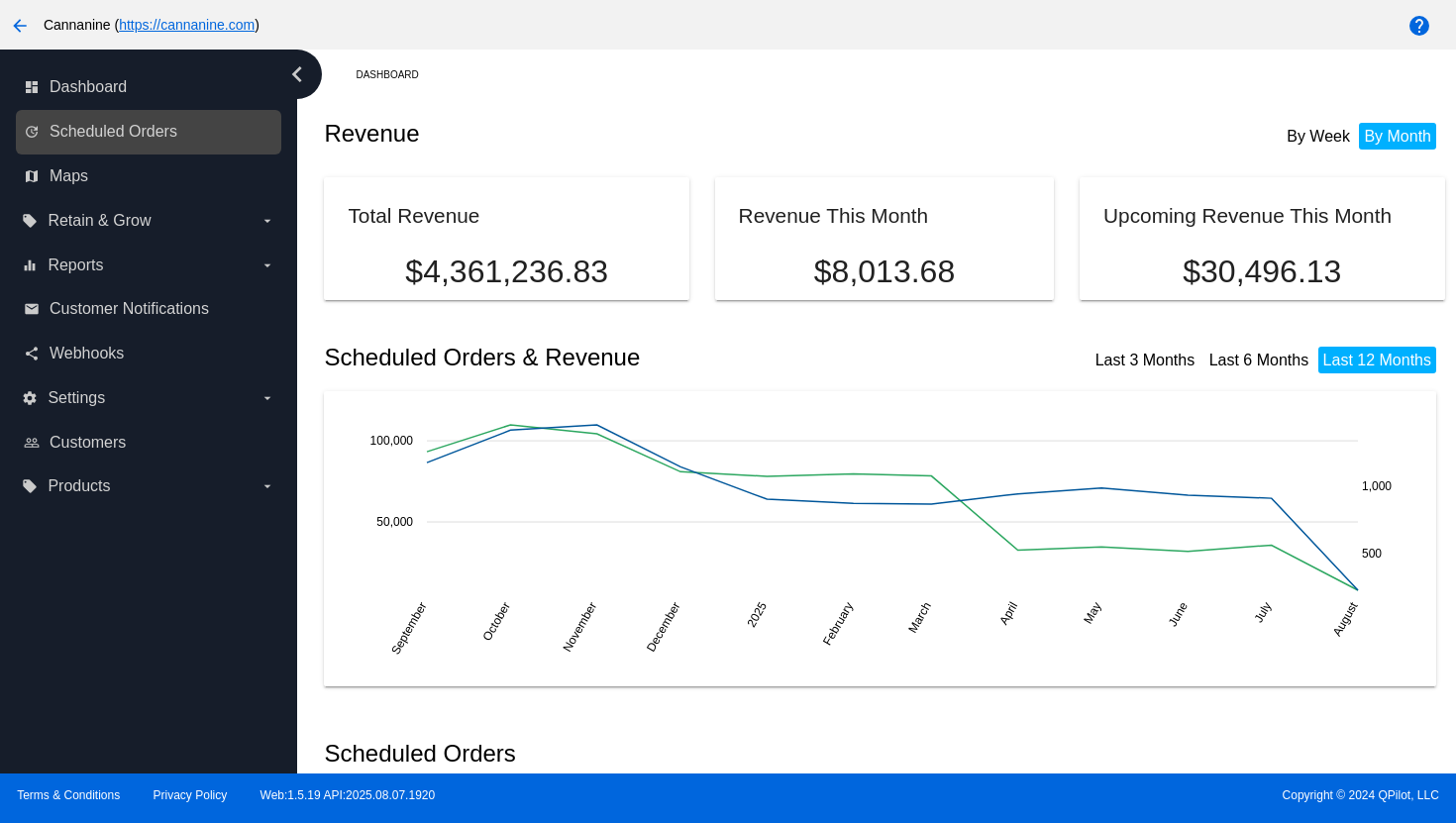 click on "update
Scheduled Orders" at bounding box center (150, 132) 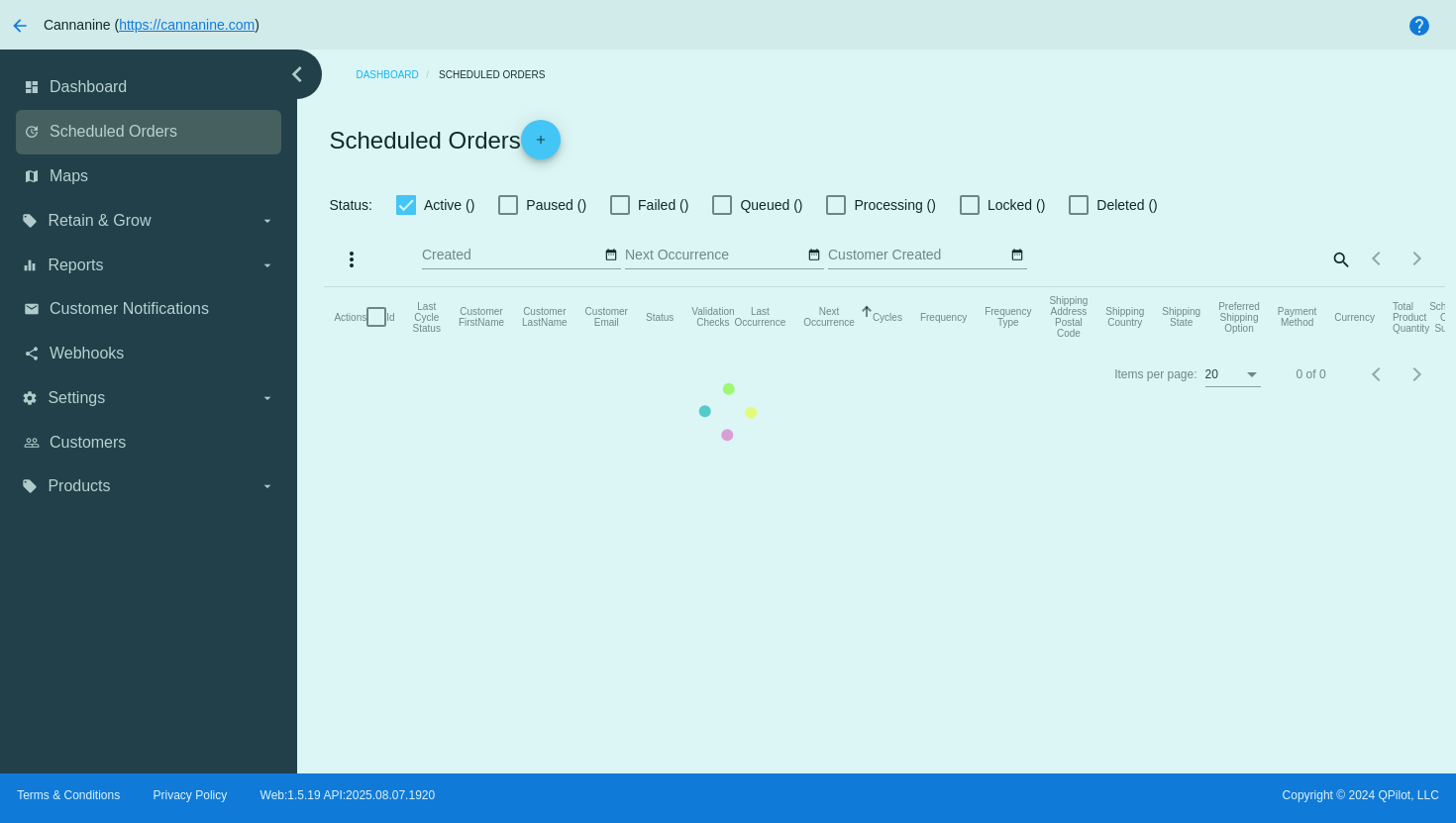 checkbox on "true" 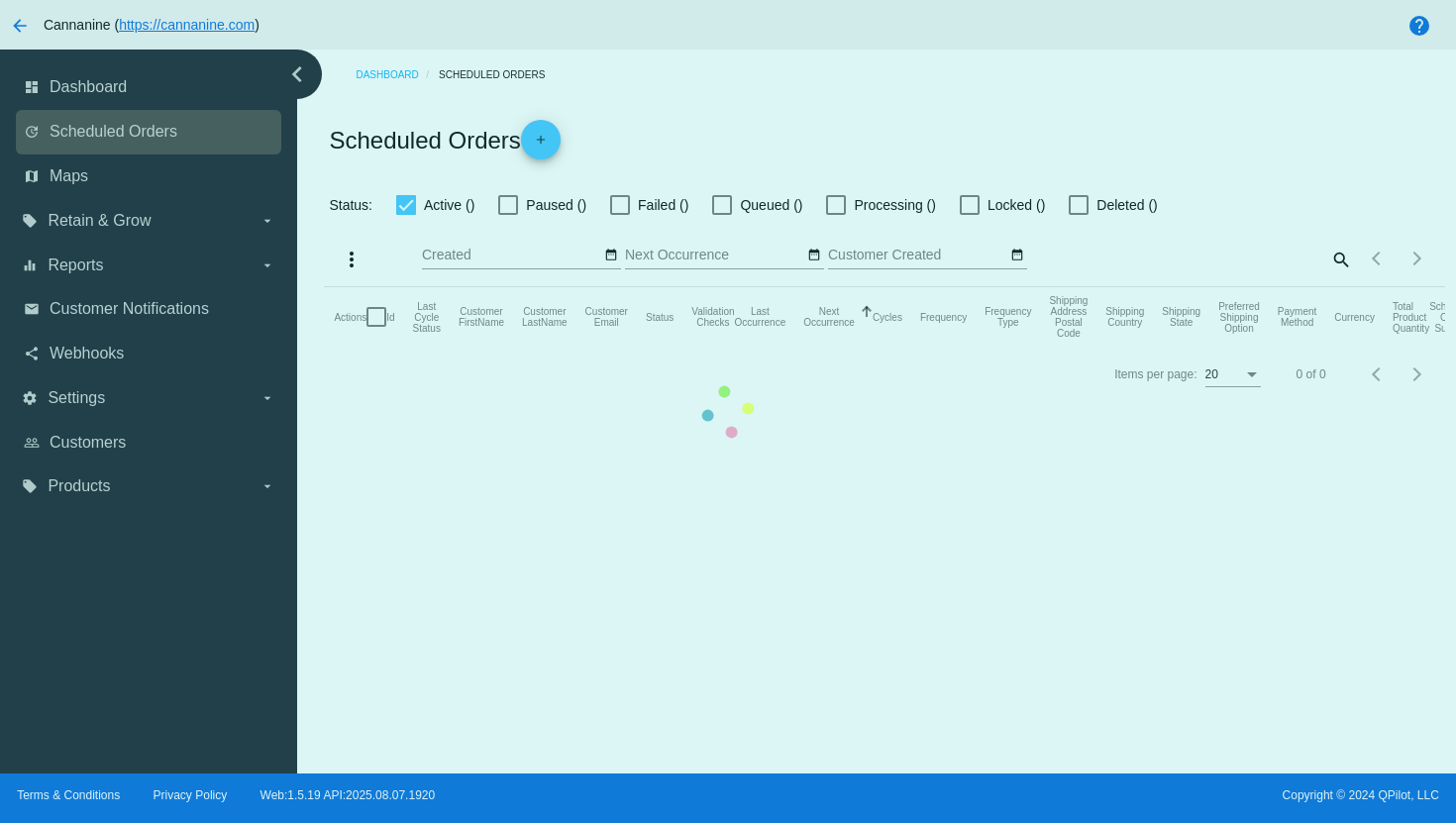 checkbox on "true" 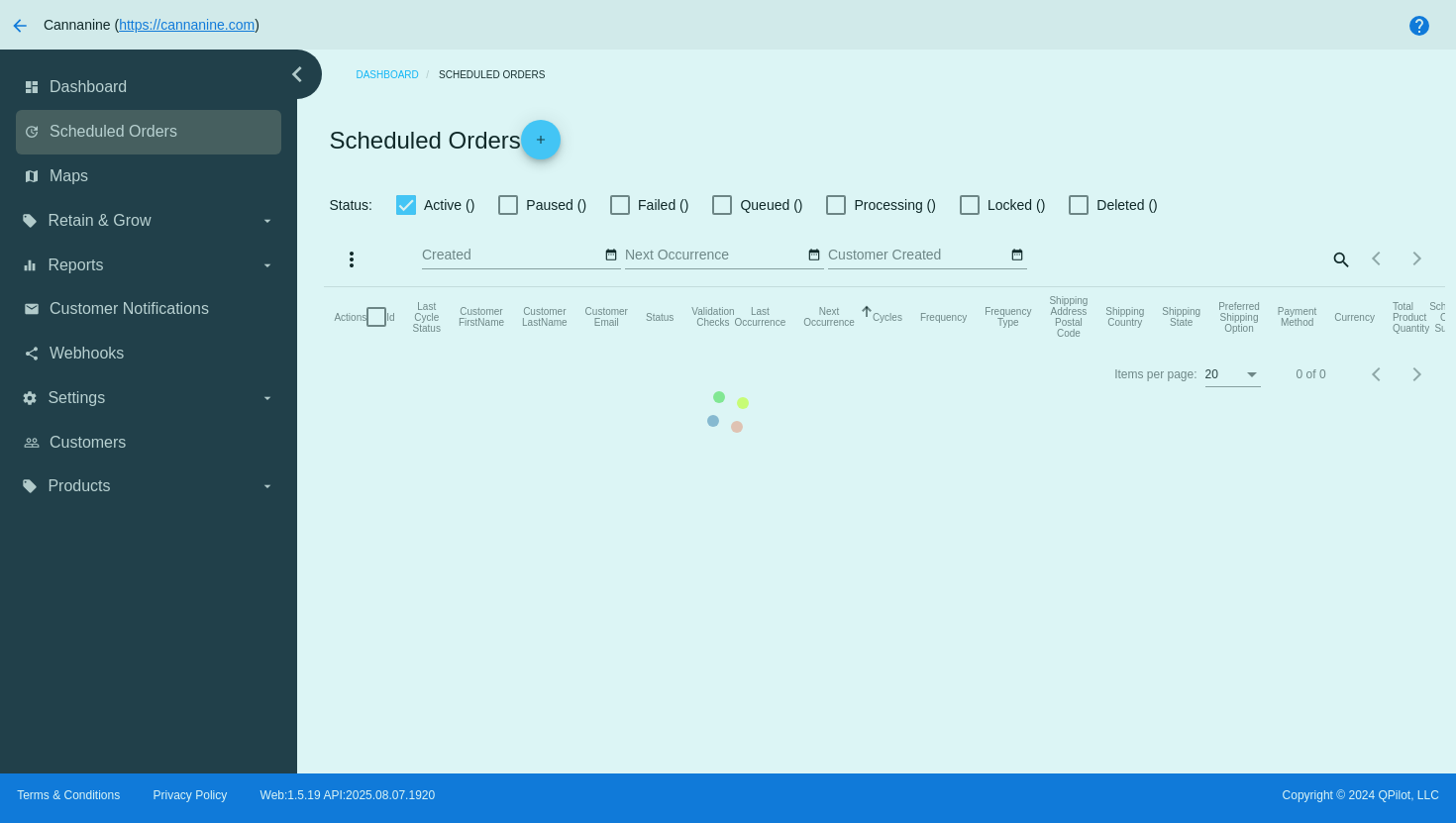 checkbox on "true" 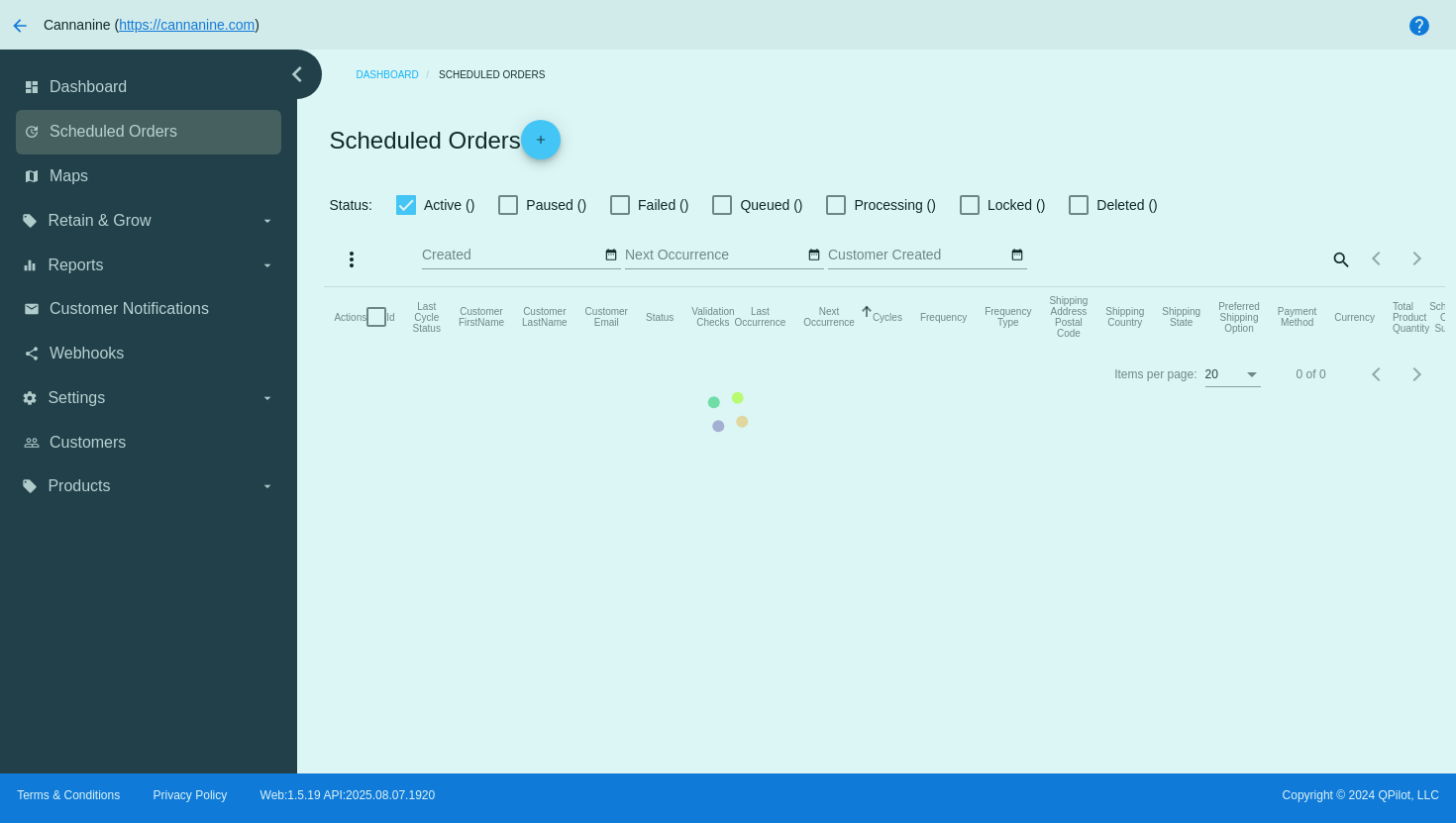 checkbox on "true" 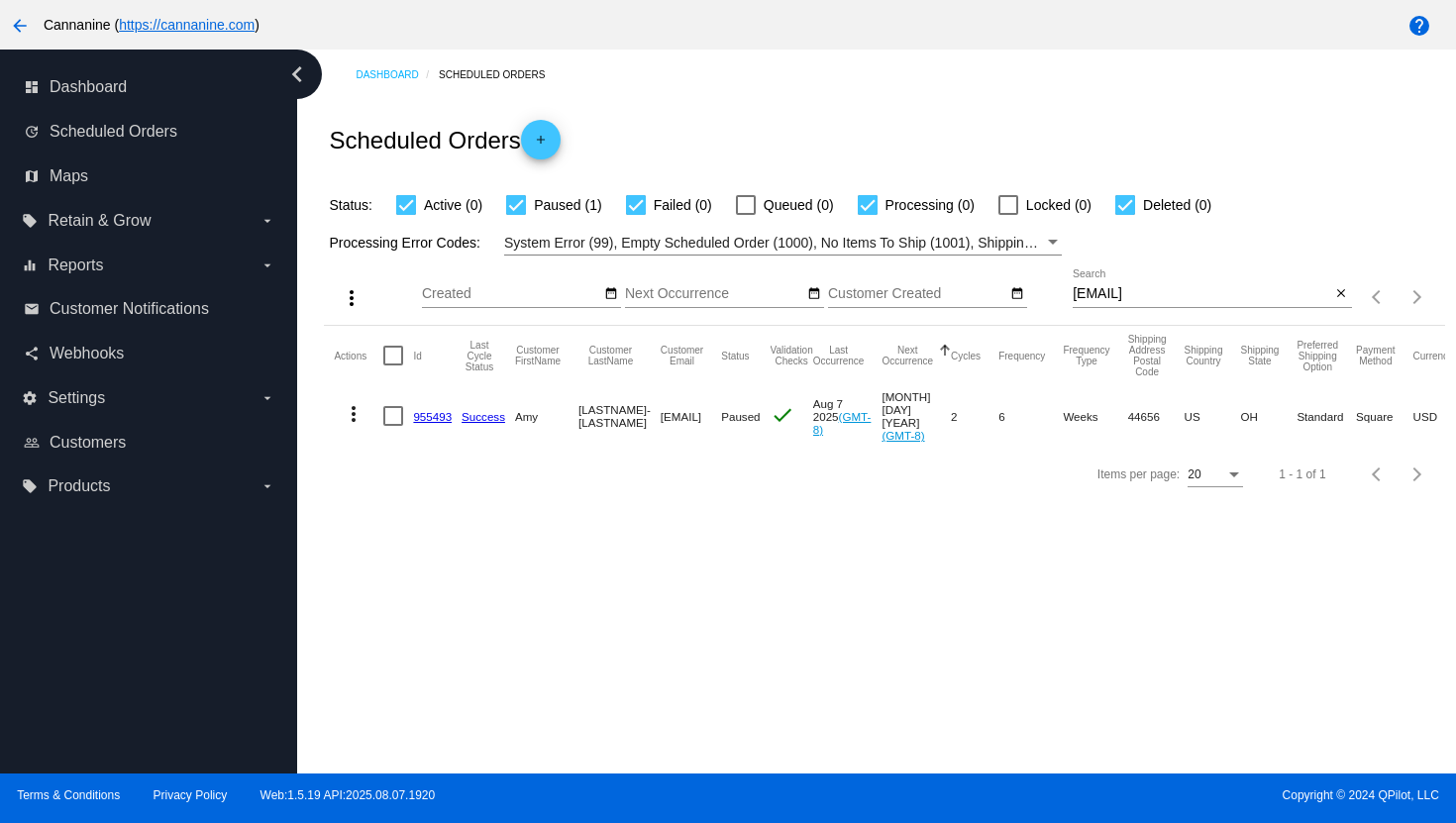 click on "more_vert" 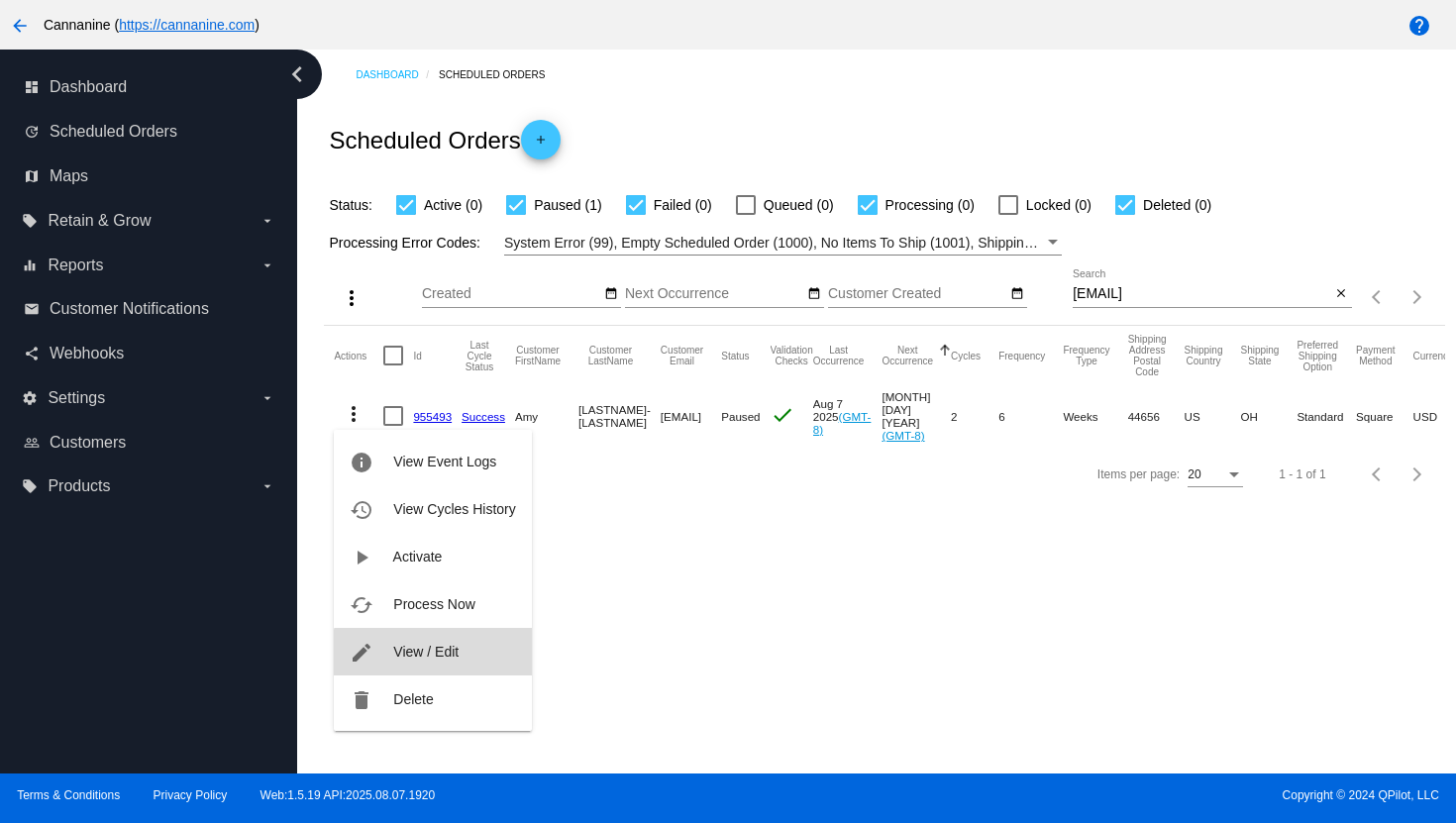 click on "View / Edit" at bounding box center (426, 652) 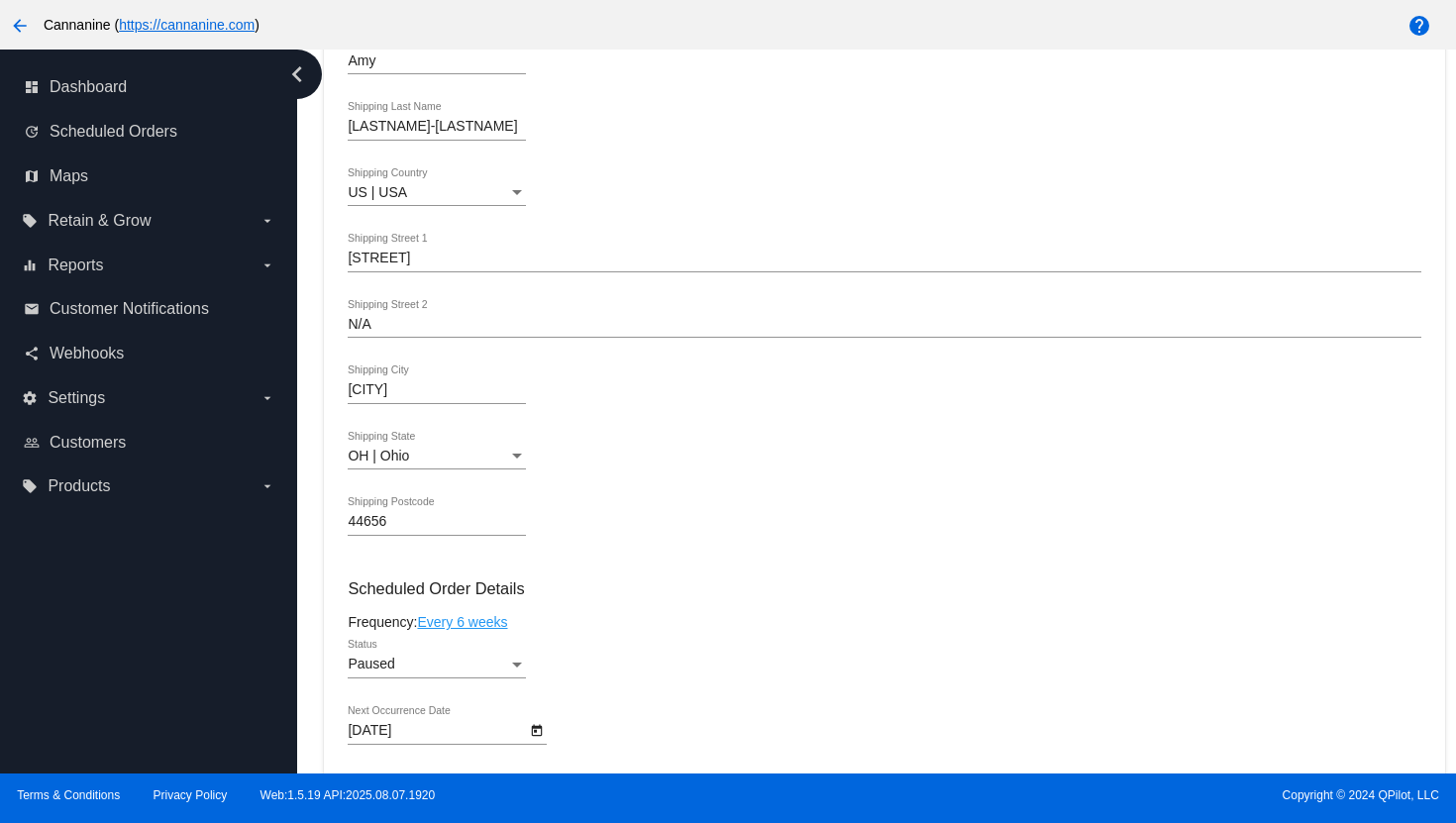 scroll, scrollTop: 947, scrollLeft: 0, axis: vertical 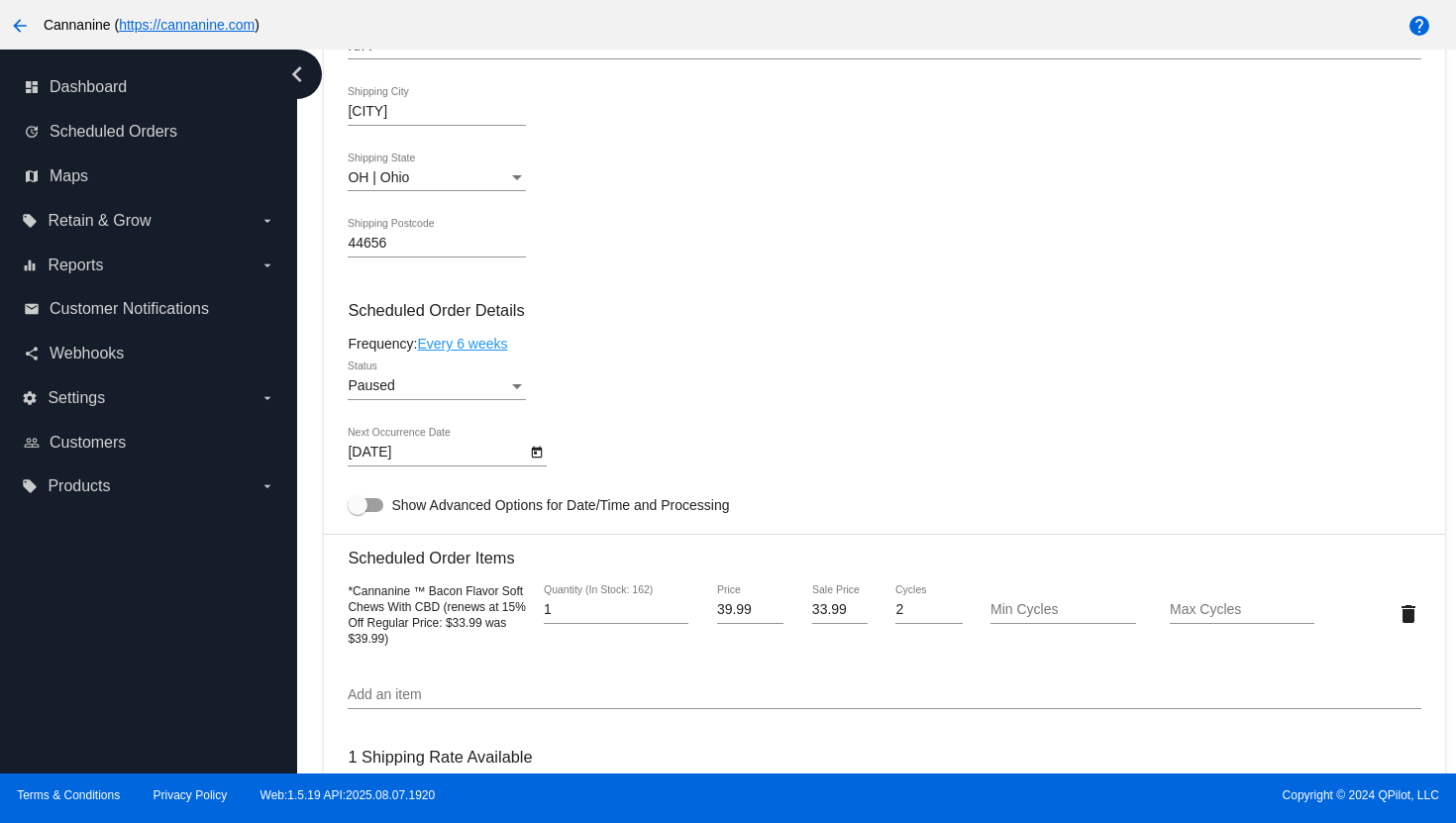 click on "Customer
[NUMBER]: [FIRSTNAME] [LASTNAME]
[EMAIL]
Customer Shipping
Enter Shipping Address Select A Saved Address (0)
[FIRSTNAME]
Shipping First Name
[LASTNAME]
Shipping Last Name
US | USA
Shipping Country
[STREET]
Shipping Street 1
N/A
Shipping Street 2
[CITY]
Shipping City
OH | Ohio
Shipping State
[POSTAL CODE]
Shipping Postcode
Scheduled Order Details
Frequency:
Every 6 weeks
Paused" 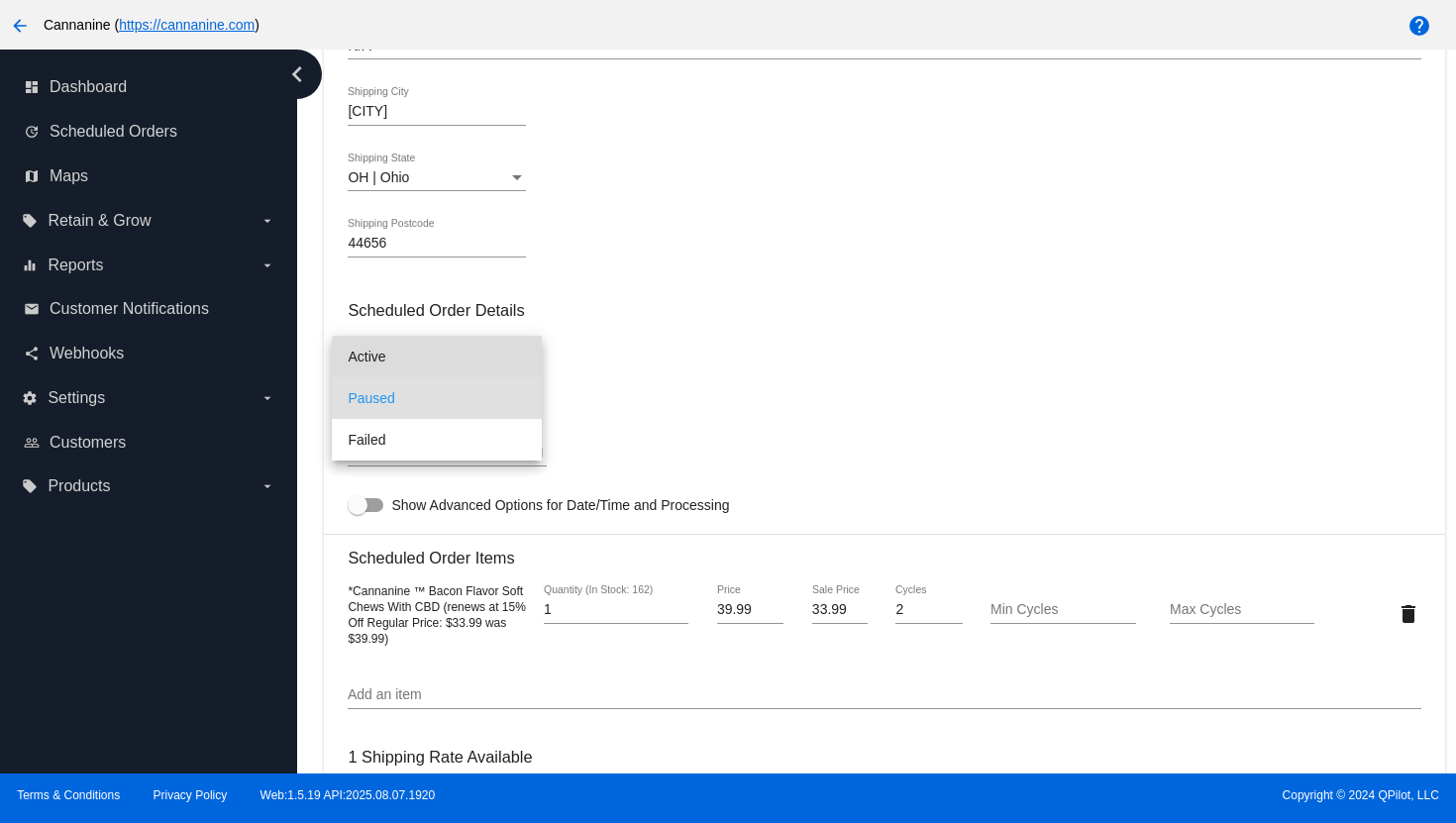 click on "Active" at bounding box center (437, 357) 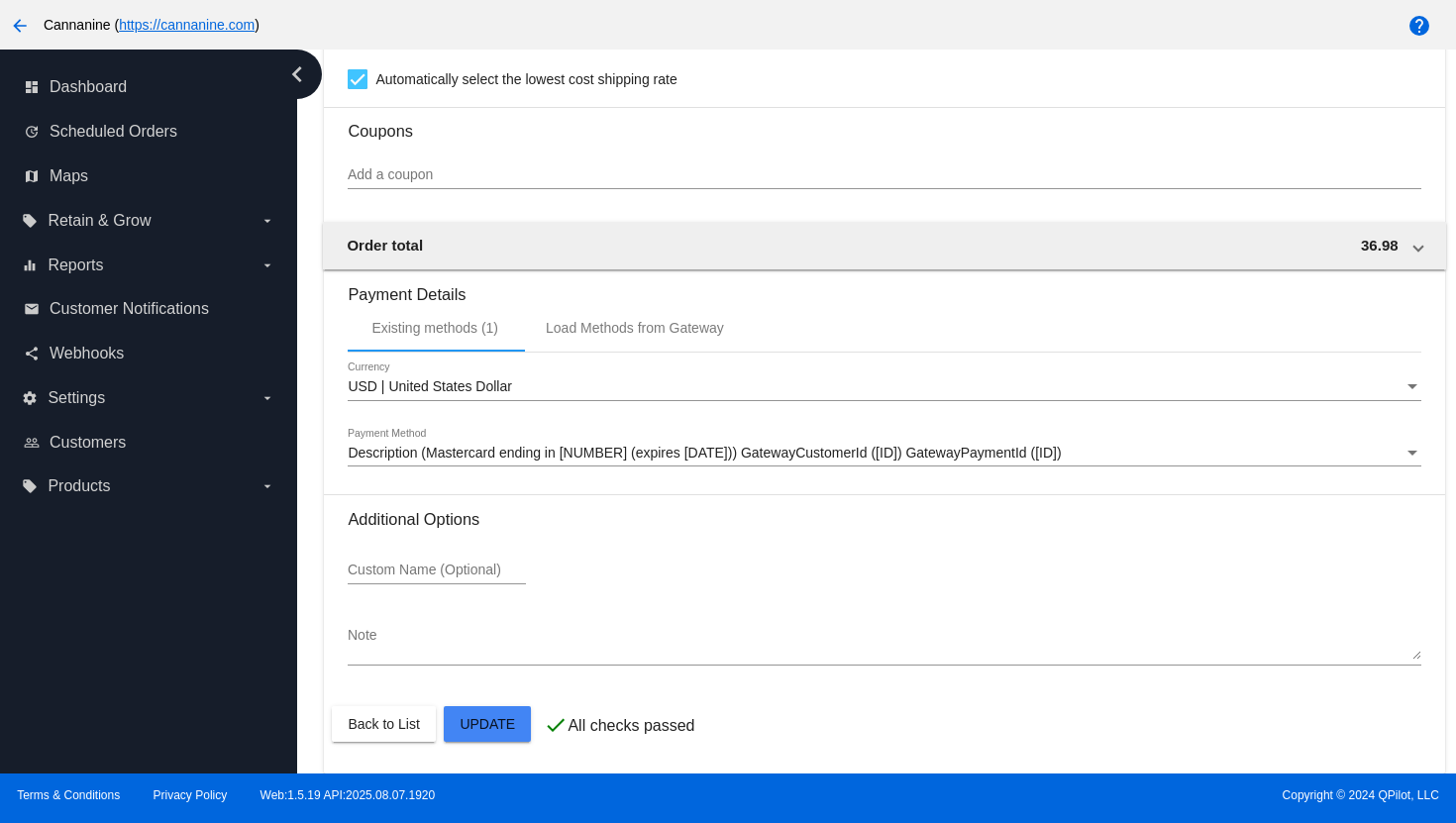 click on "Customer
[NUMBER]: [FIRSTNAME] [LASTNAME]
[EMAIL]
Customer Shipping
Enter Shipping Address Select A Saved Address (0)
[FIRSTNAME]
Shipping First Name
[LASTNAME]
Shipping Last Name
US | USA
Shipping Country
[STREET]
Shipping Street 1
N/A
Shipping Street 2
[CITY]
Shipping City
OH | Ohio
Shipping State
[POSTAL CODE]
Shipping Postcode
Scheduled Order Details
Frequency:
Every 6 weeks
Active" 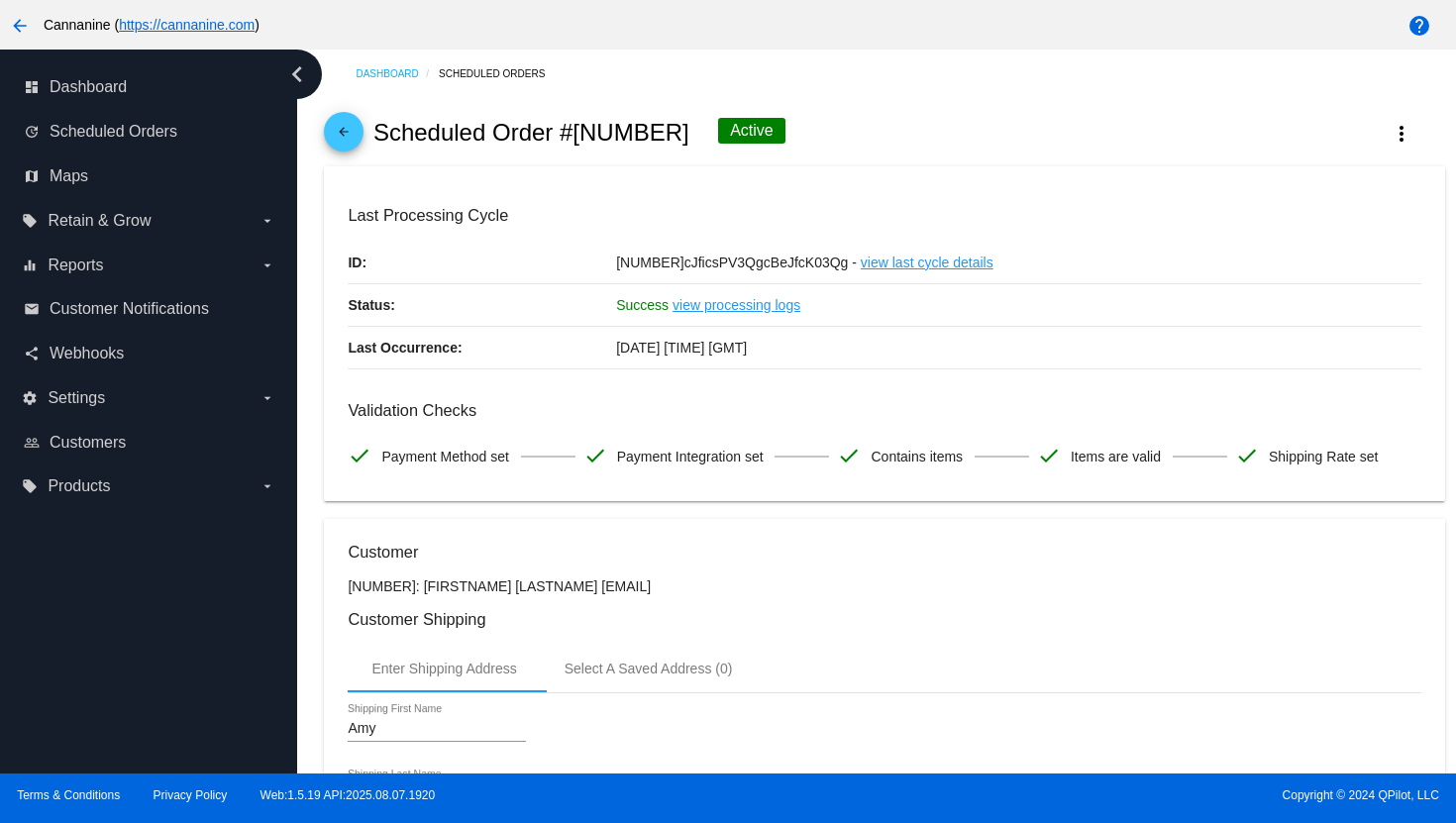 scroll, scrollTop: 0, scrollLeft: 0, axis: both 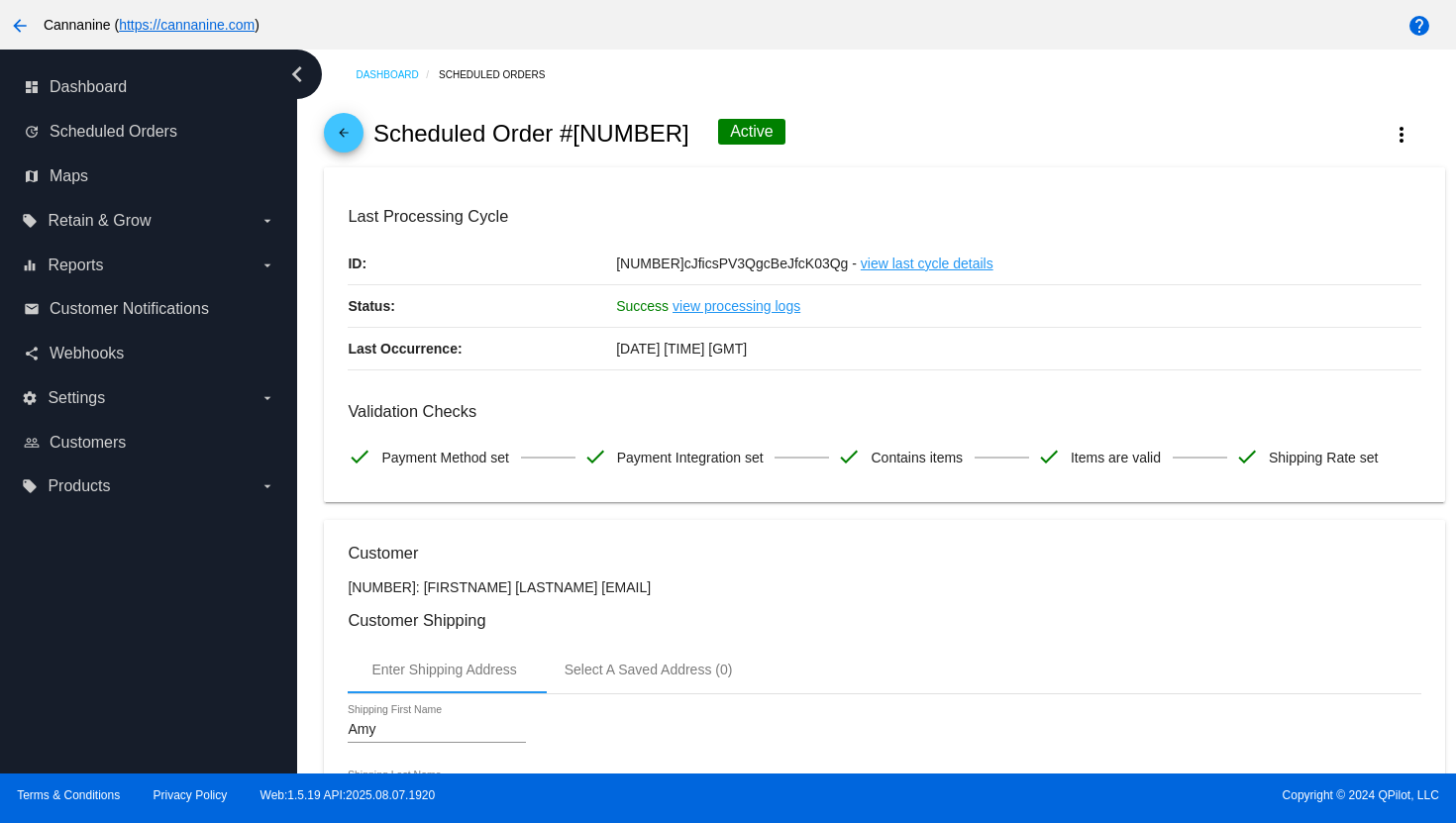 click on "arrow_back" 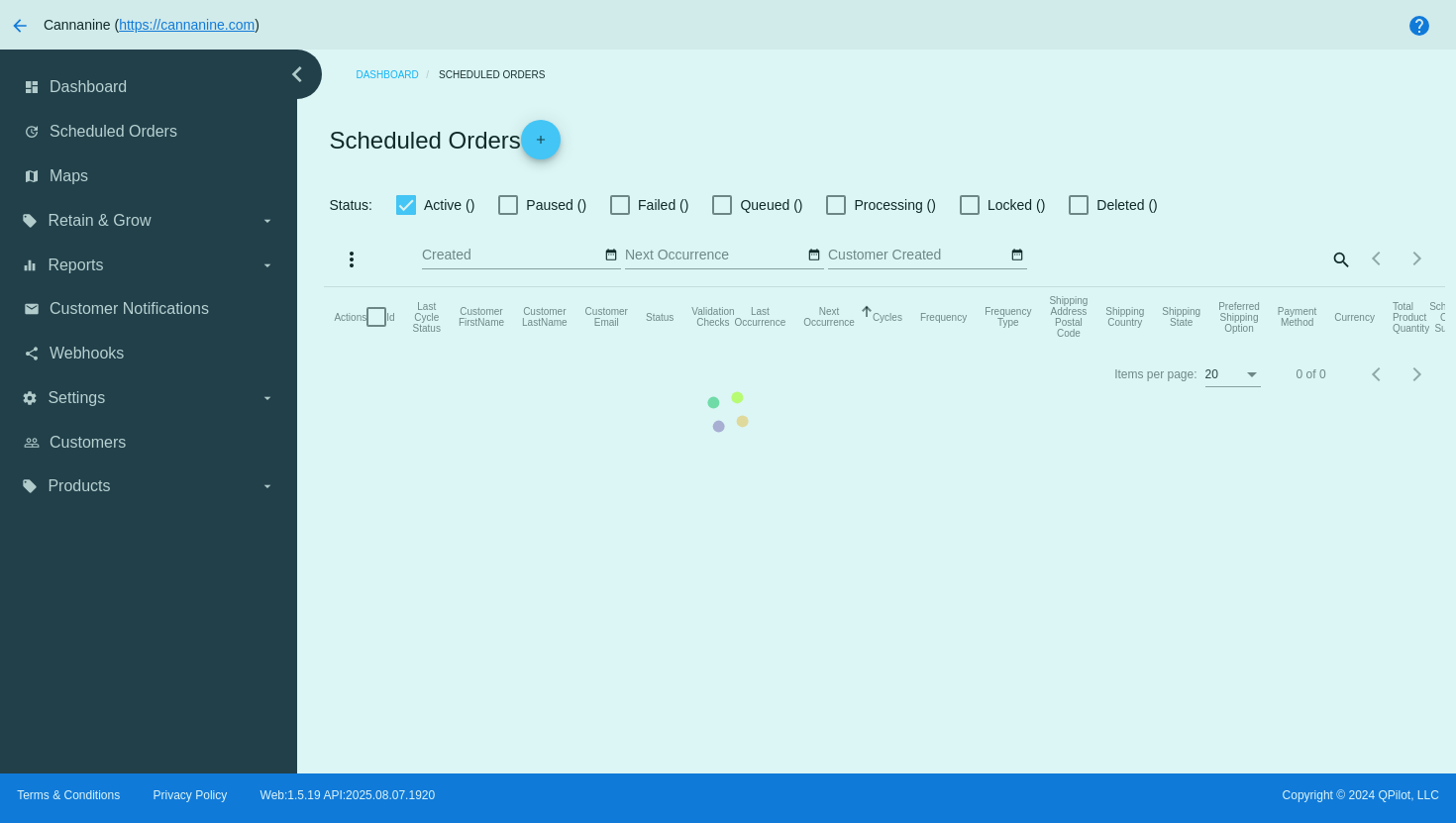 checkbox on "true" 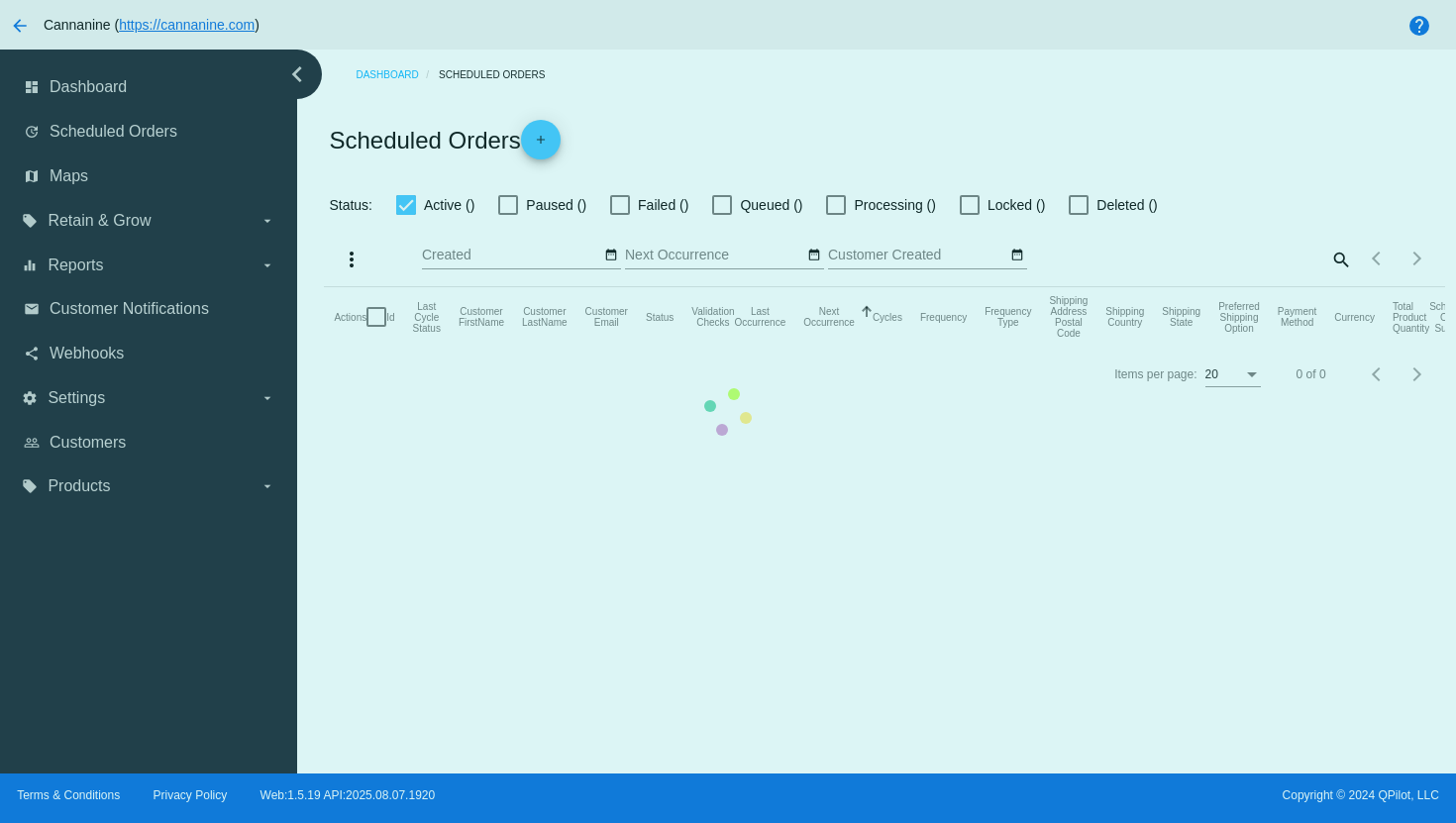 checkbox on "true" 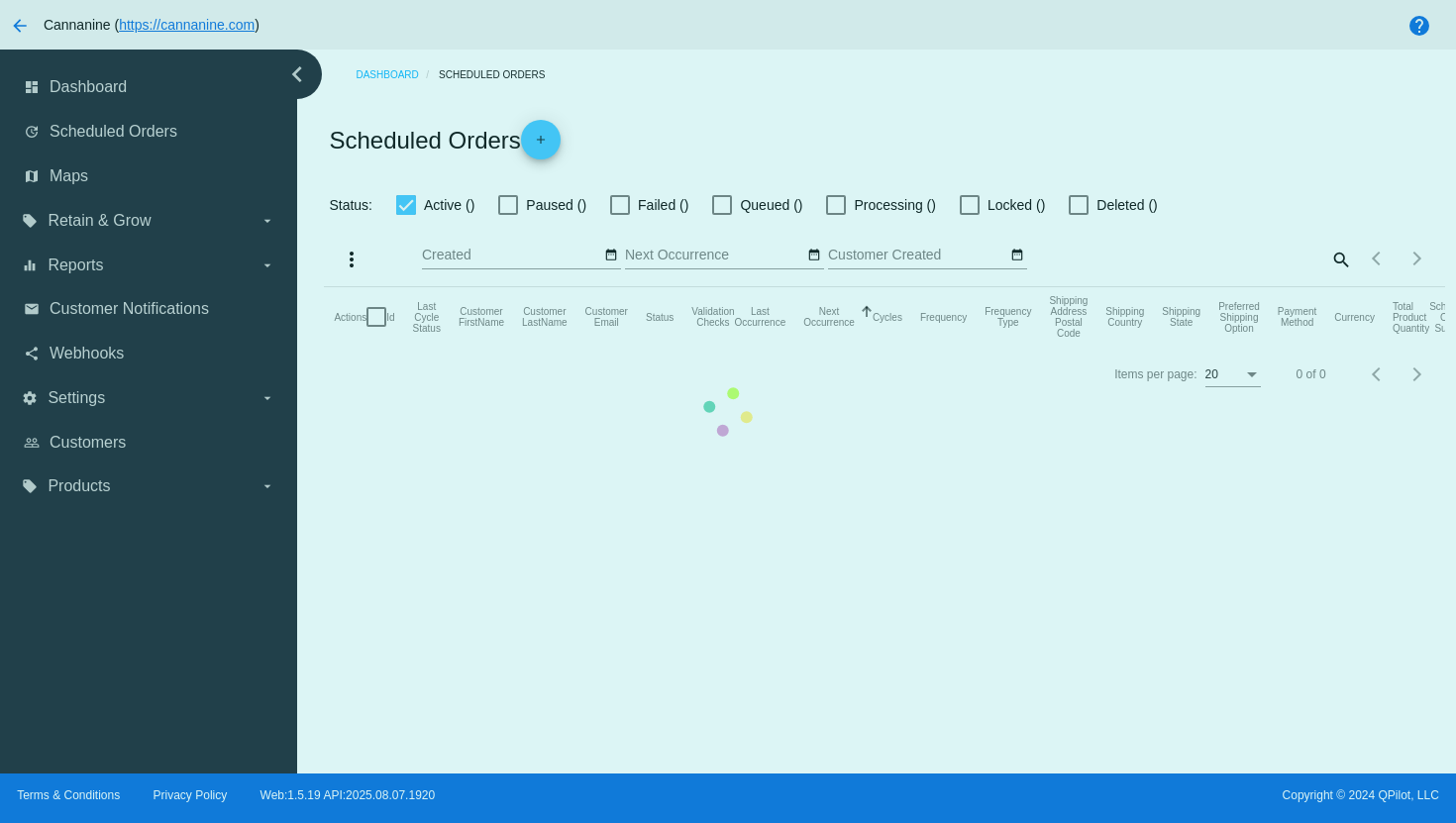 checkbox on "true" 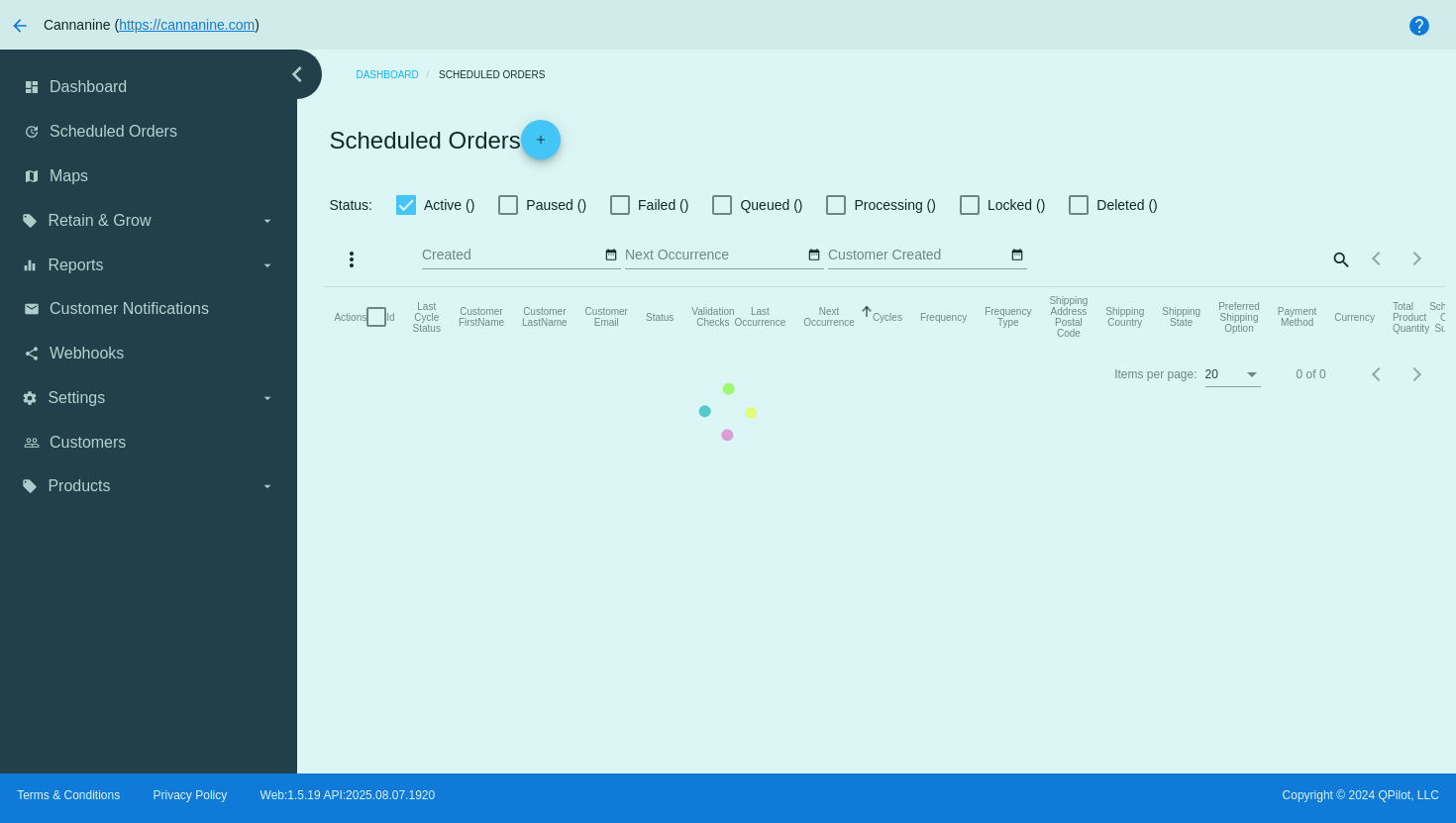 checkbox on "true" 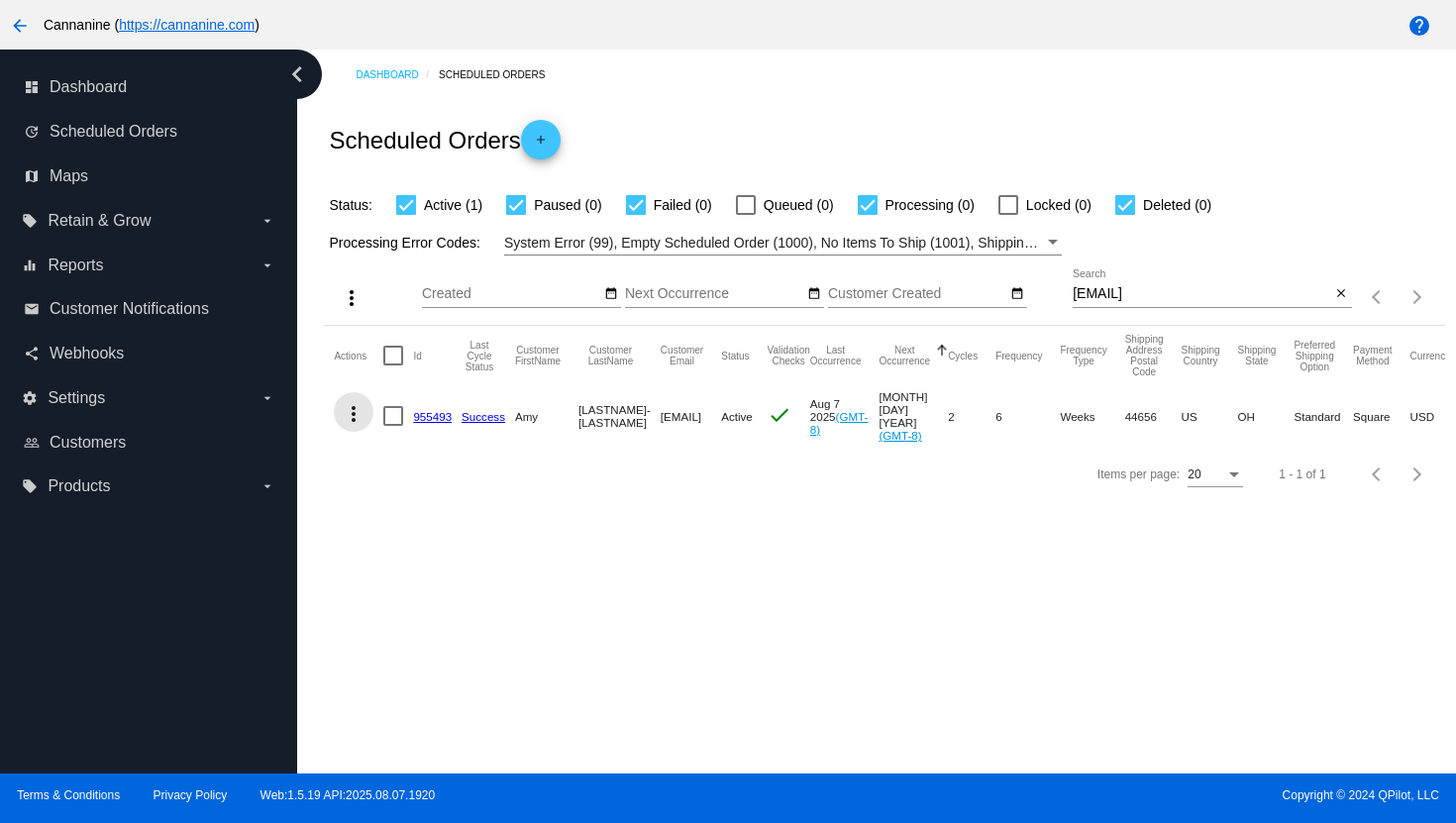 click on "more_vert" 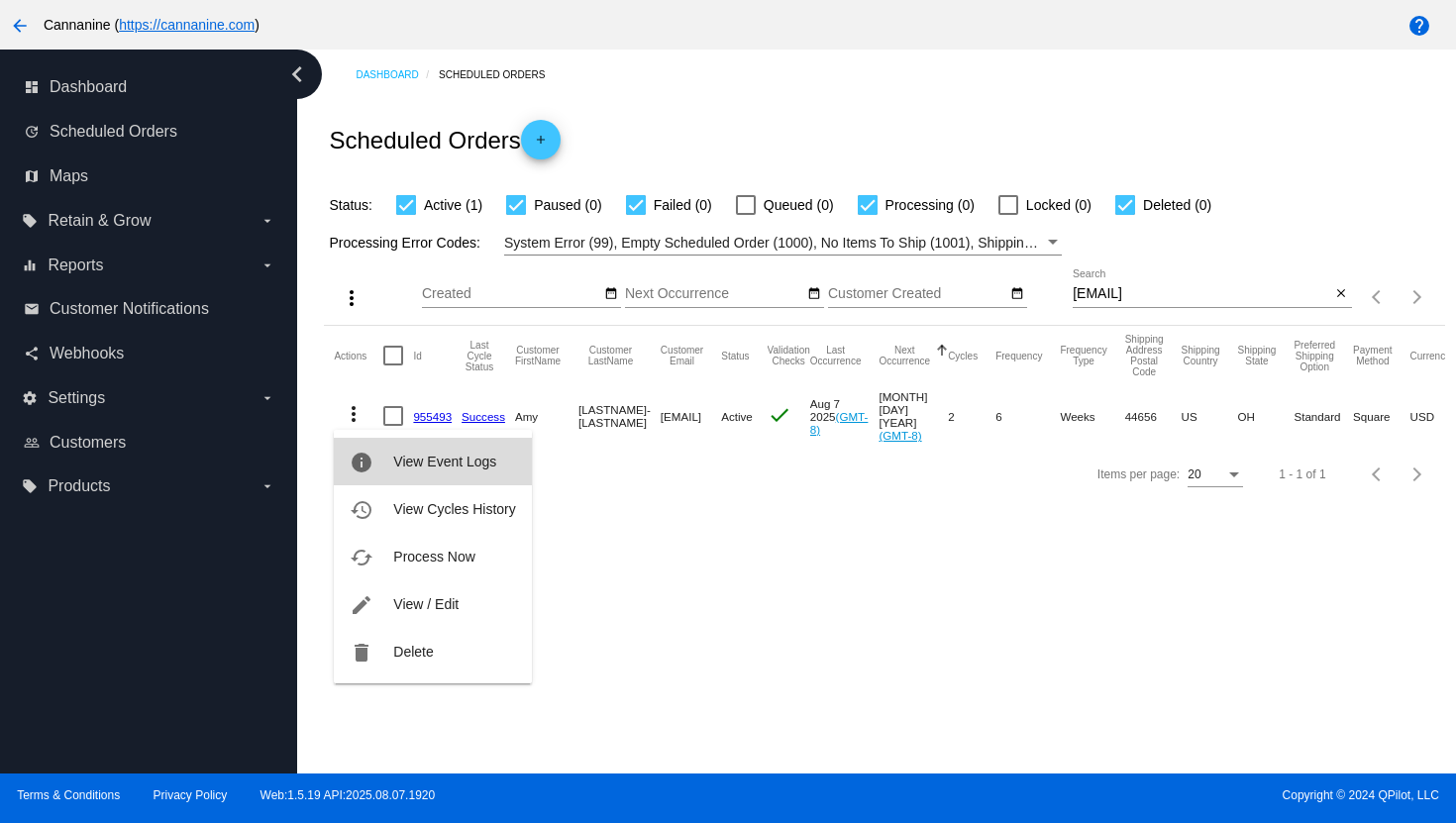 click on "View Event Logs" at bounding box center (445, 462) 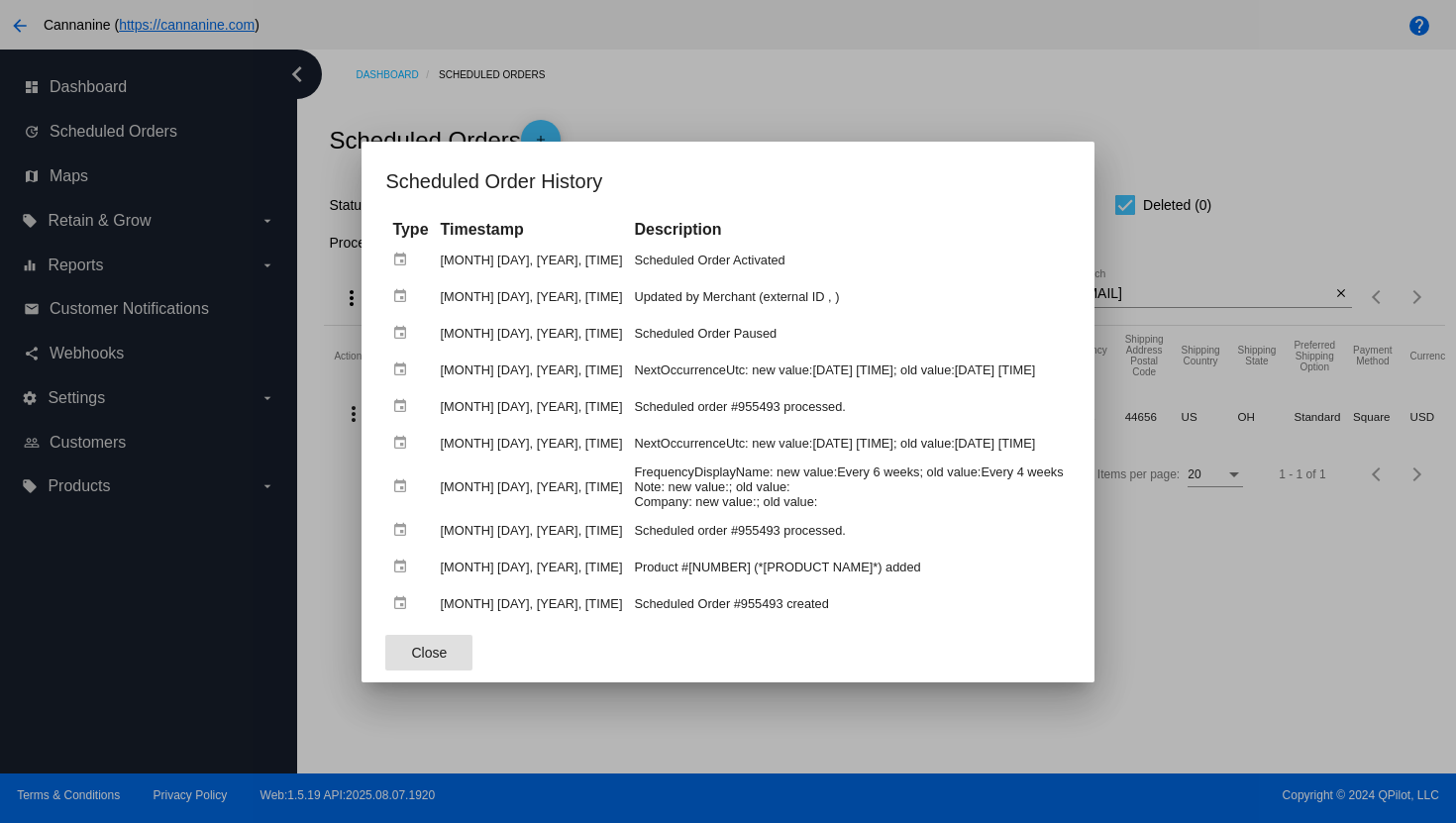 click at bounding box center [728, 411] 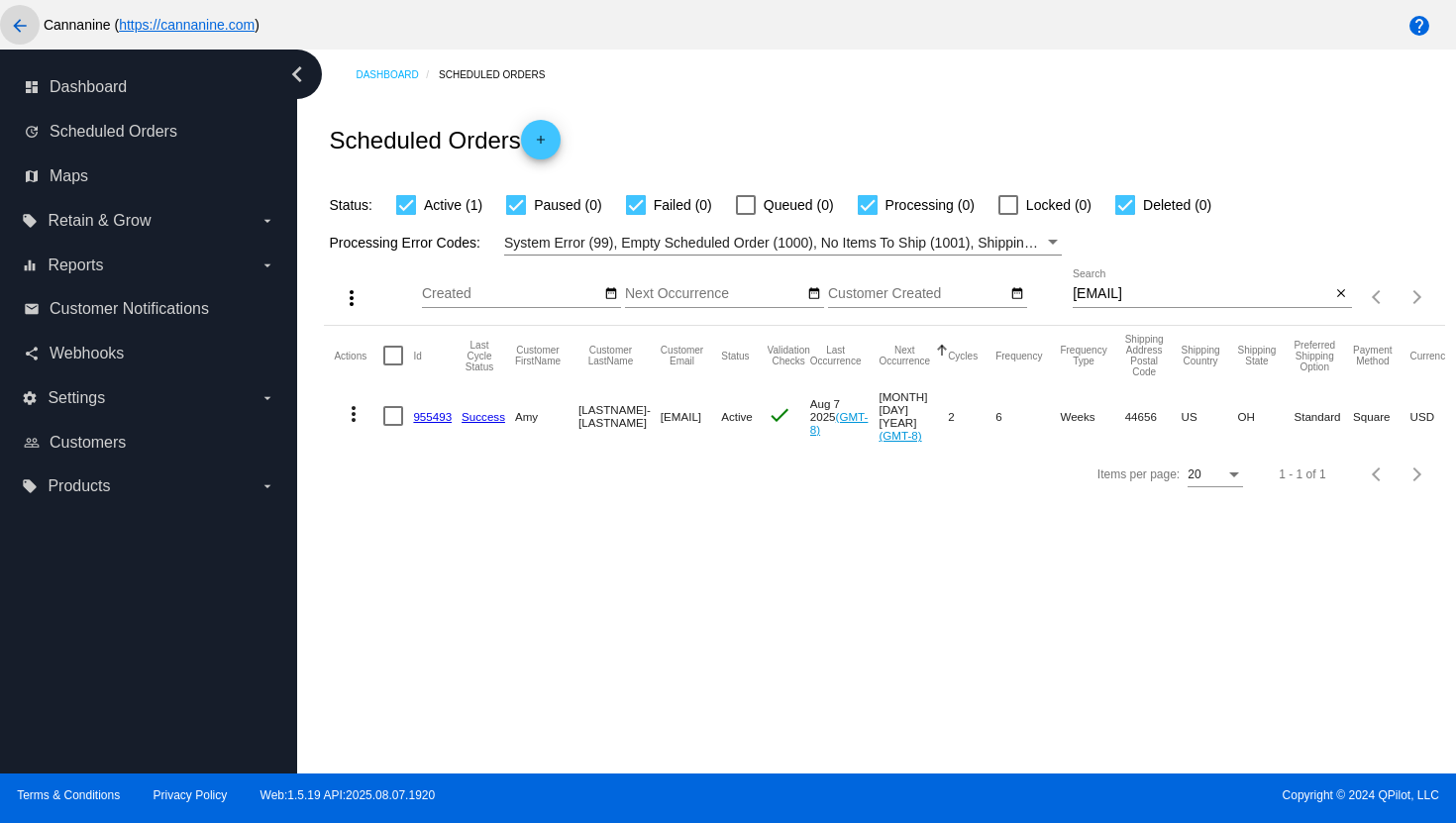 click on "arrow_back" at bounding box center (20, 26) 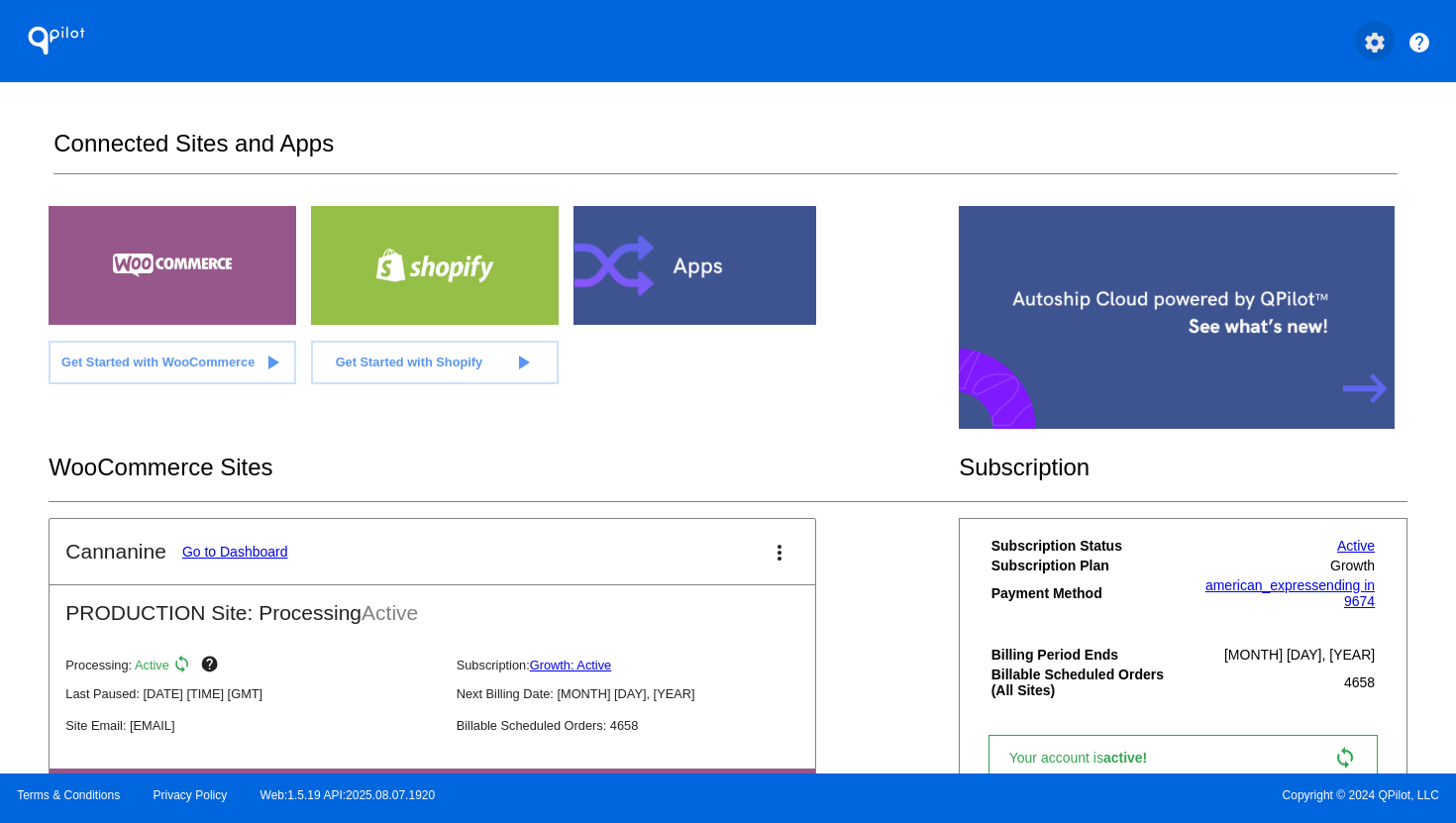 click on "settings" at bounding box center (1375, 43) 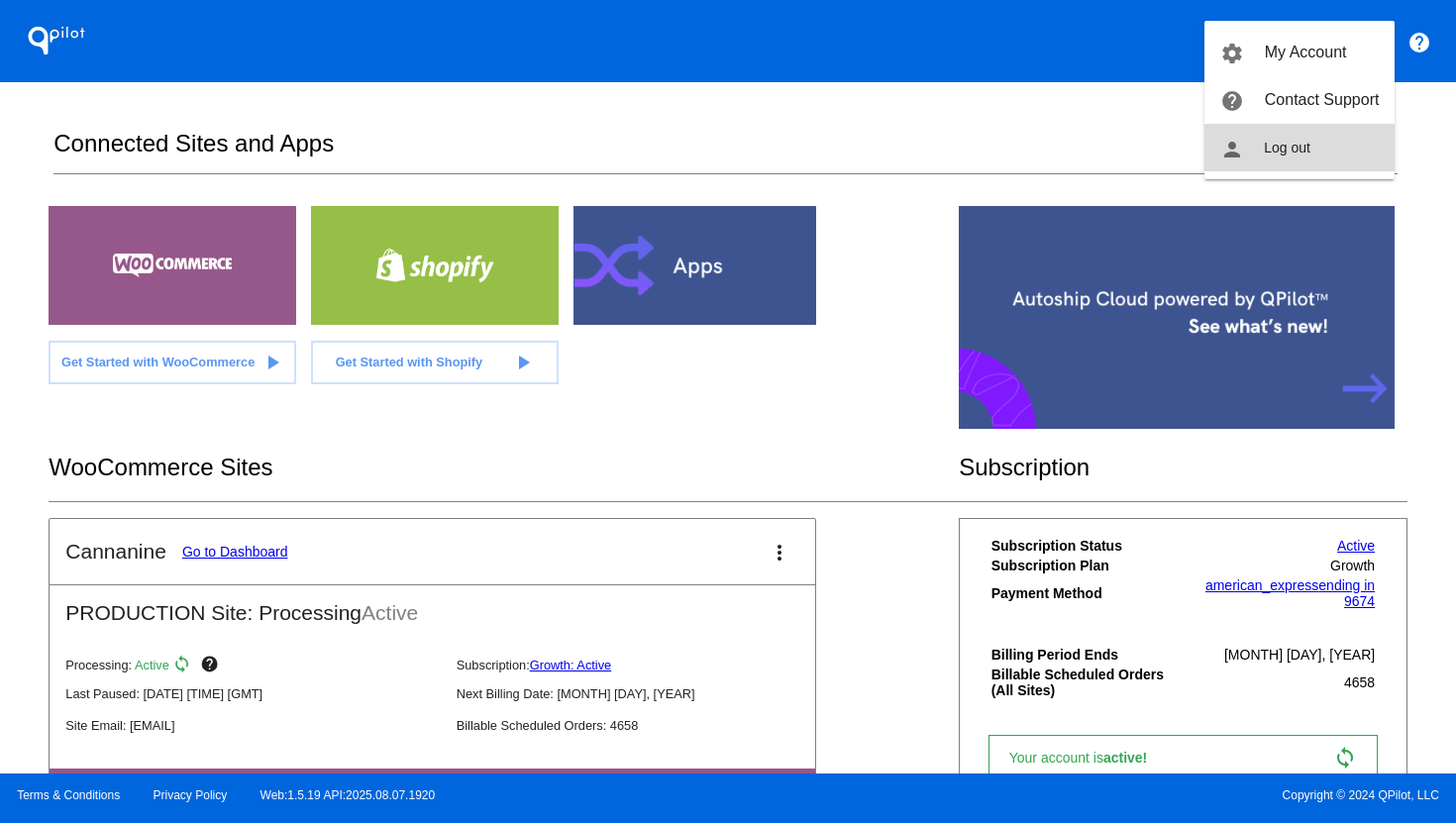 click on "person
Log out" at bounding box center (1300, 148) 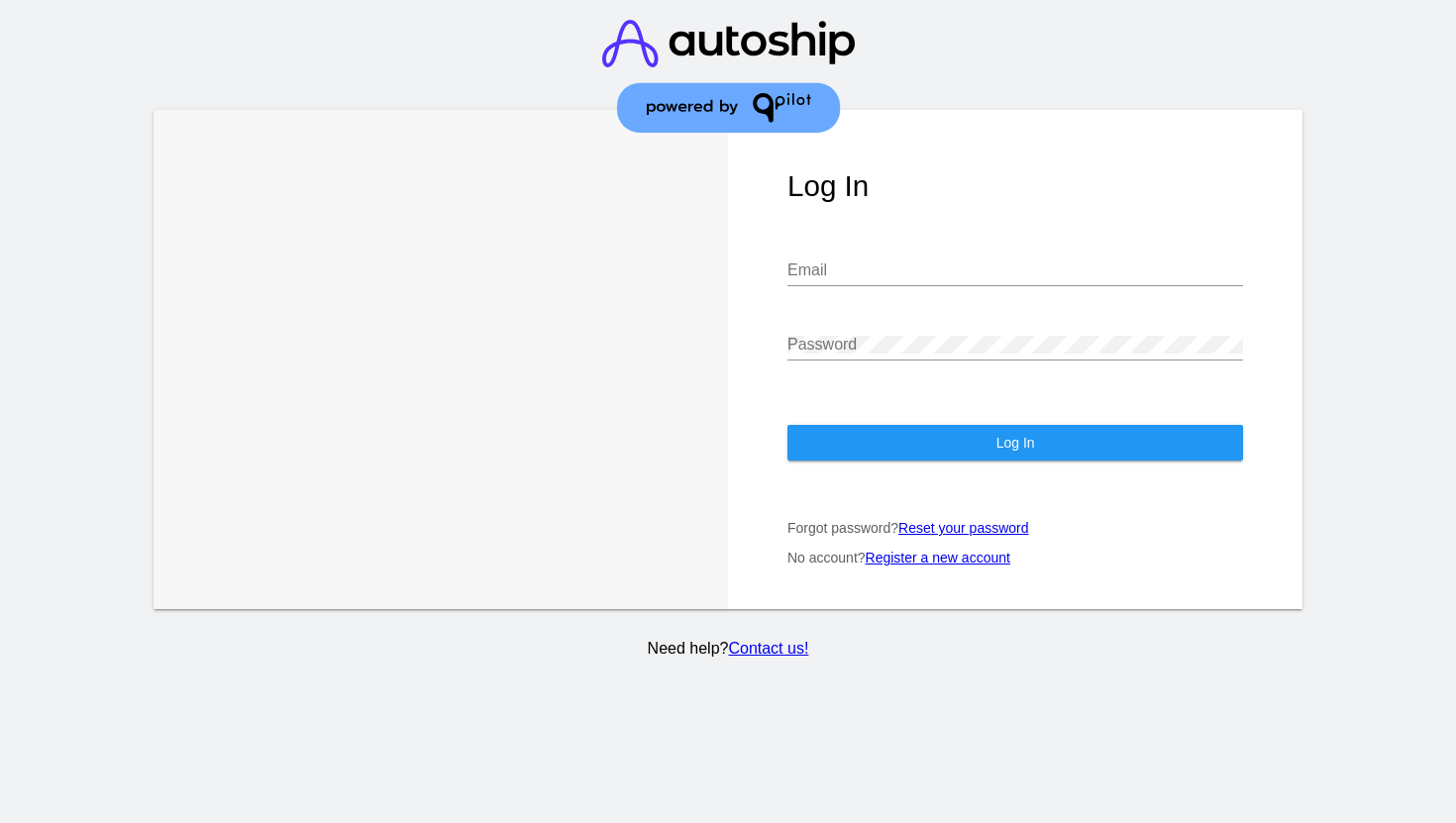 click on "Email" at bounding box center [1015, 270] 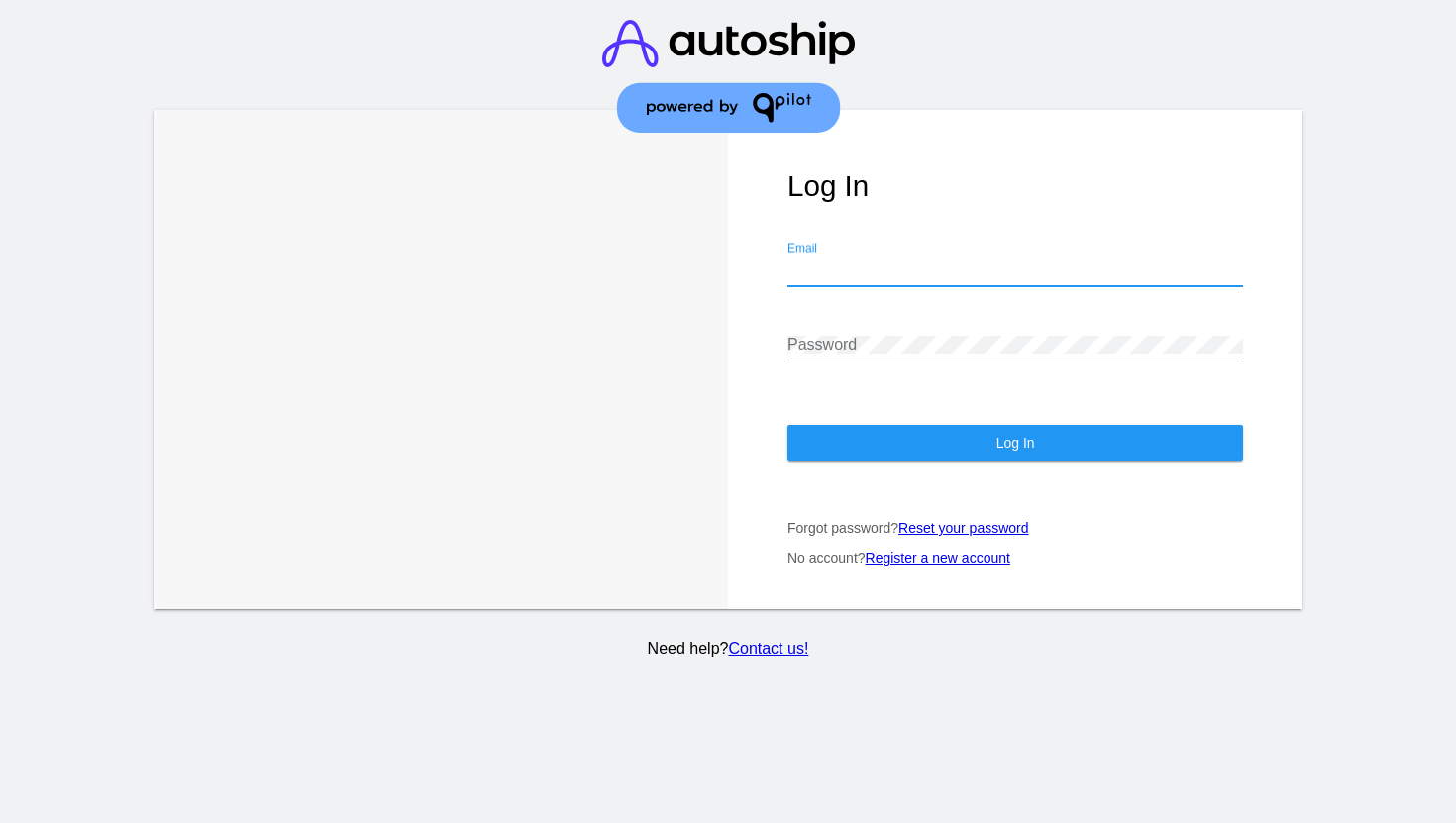 type on "[EMAIL]" 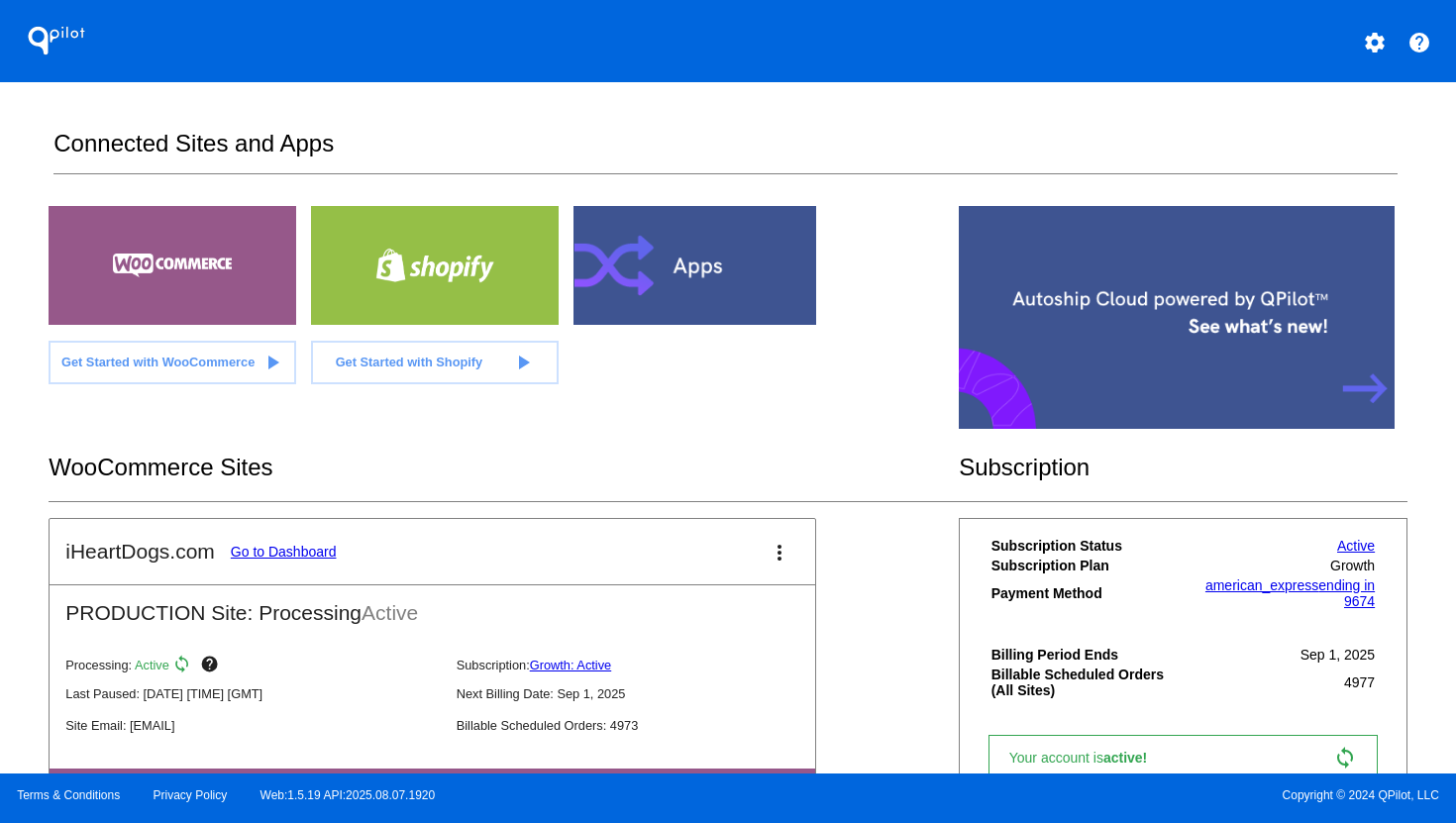click on "Go to Dashboard" at bounding box center [283, 552] 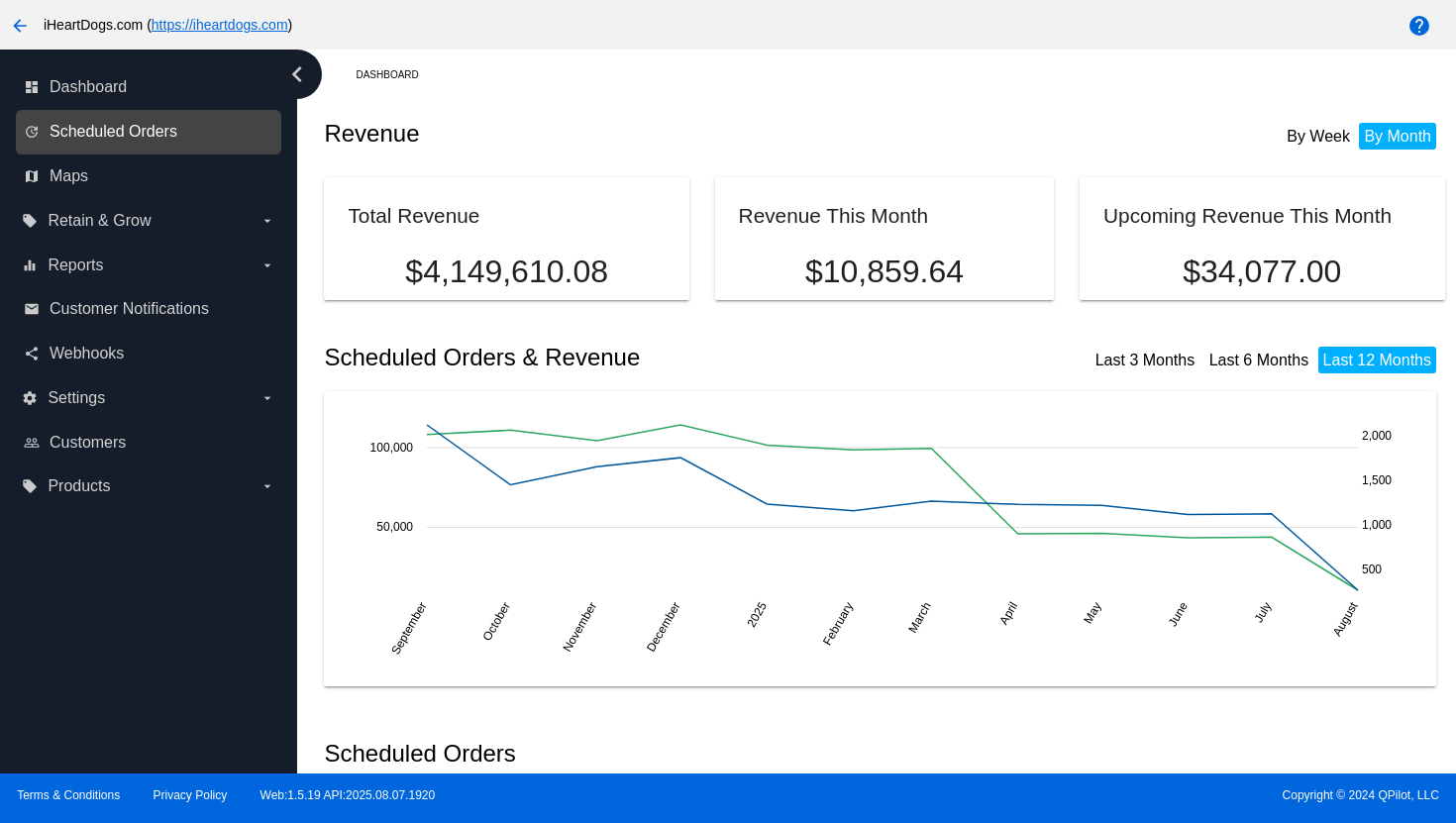 click on "Scheduled Orders" at bounding box center (113, 132) 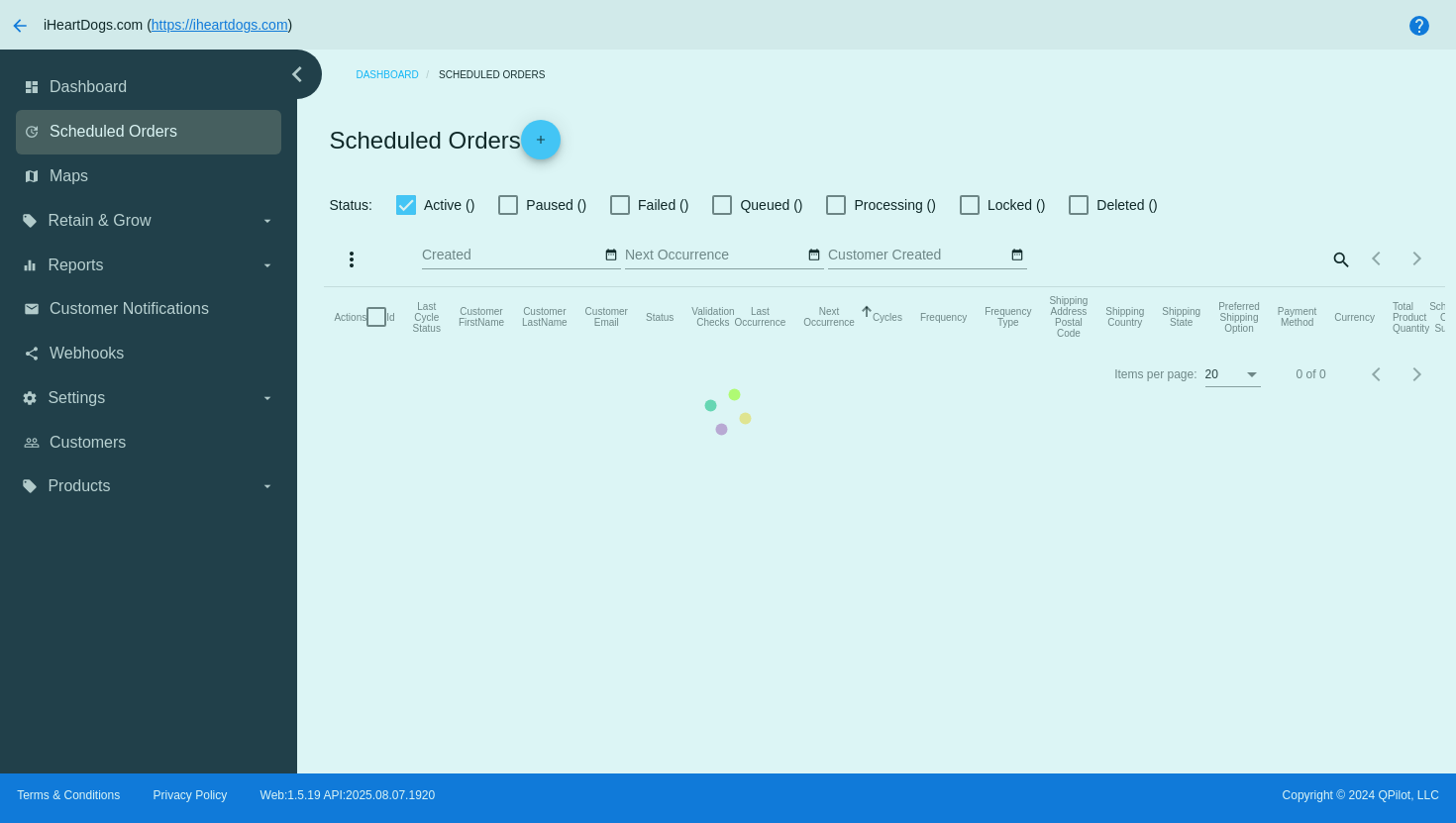 checkbox on "true" 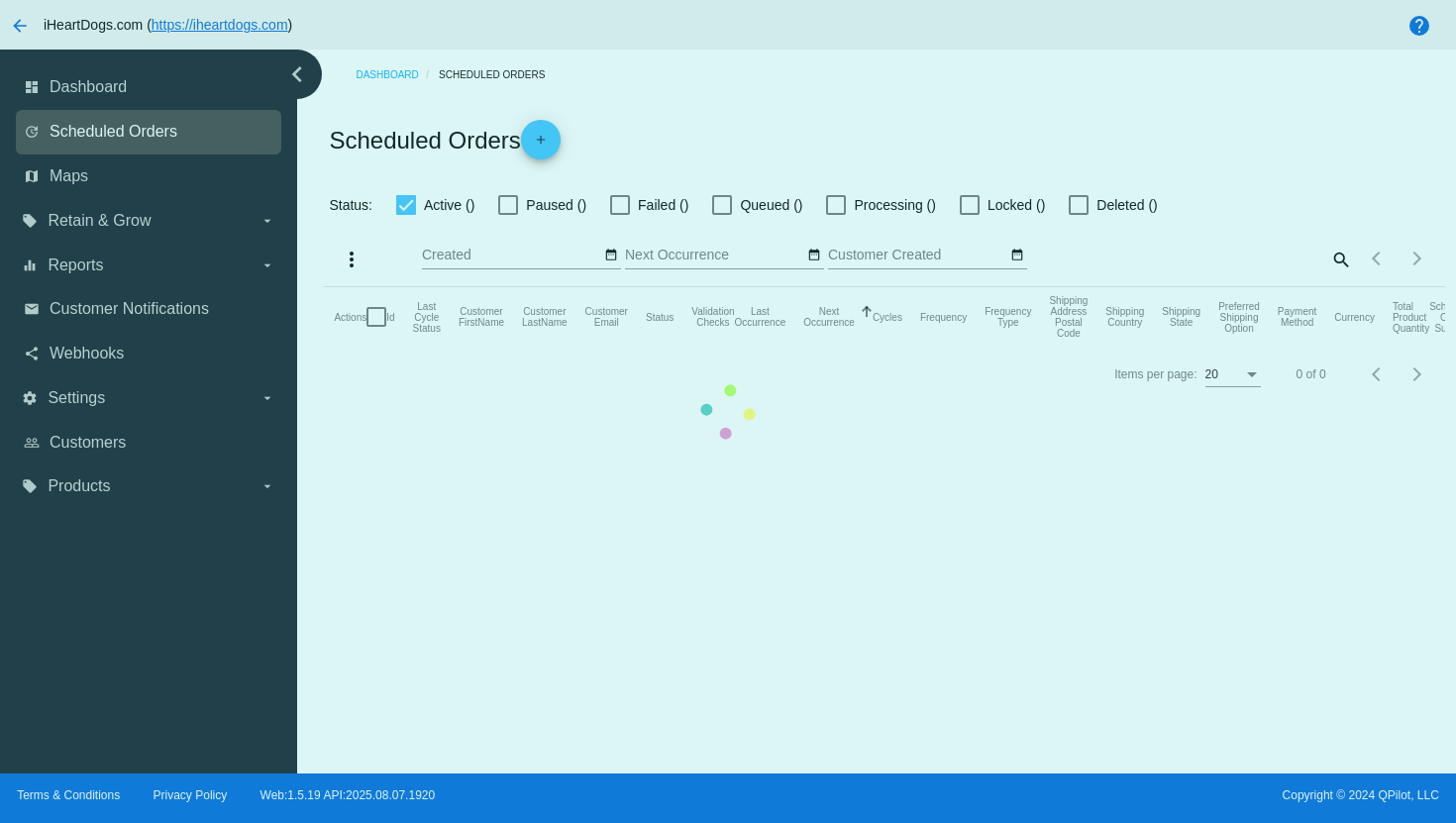 checkbox on "true" 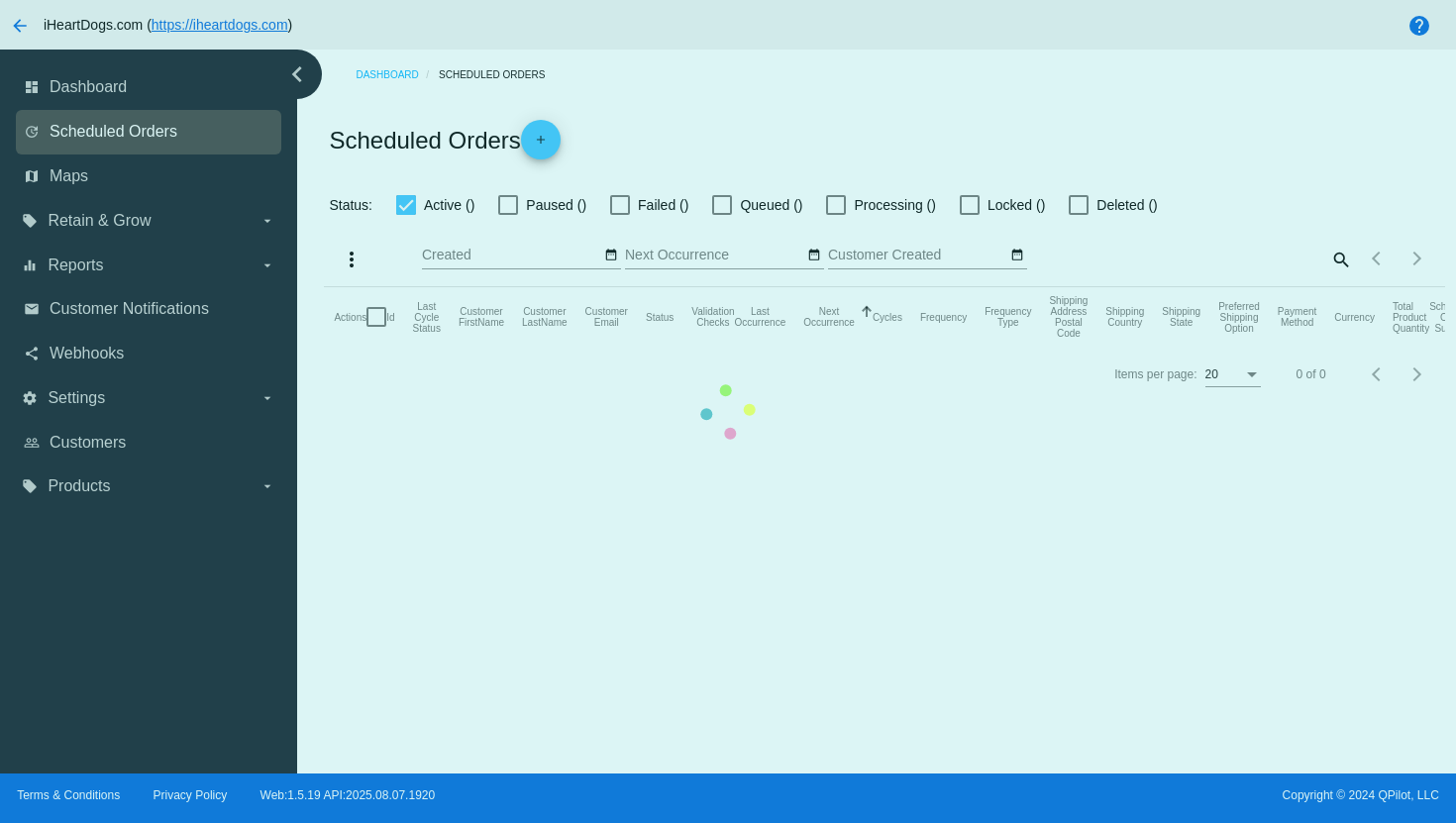 checkbox on "true" 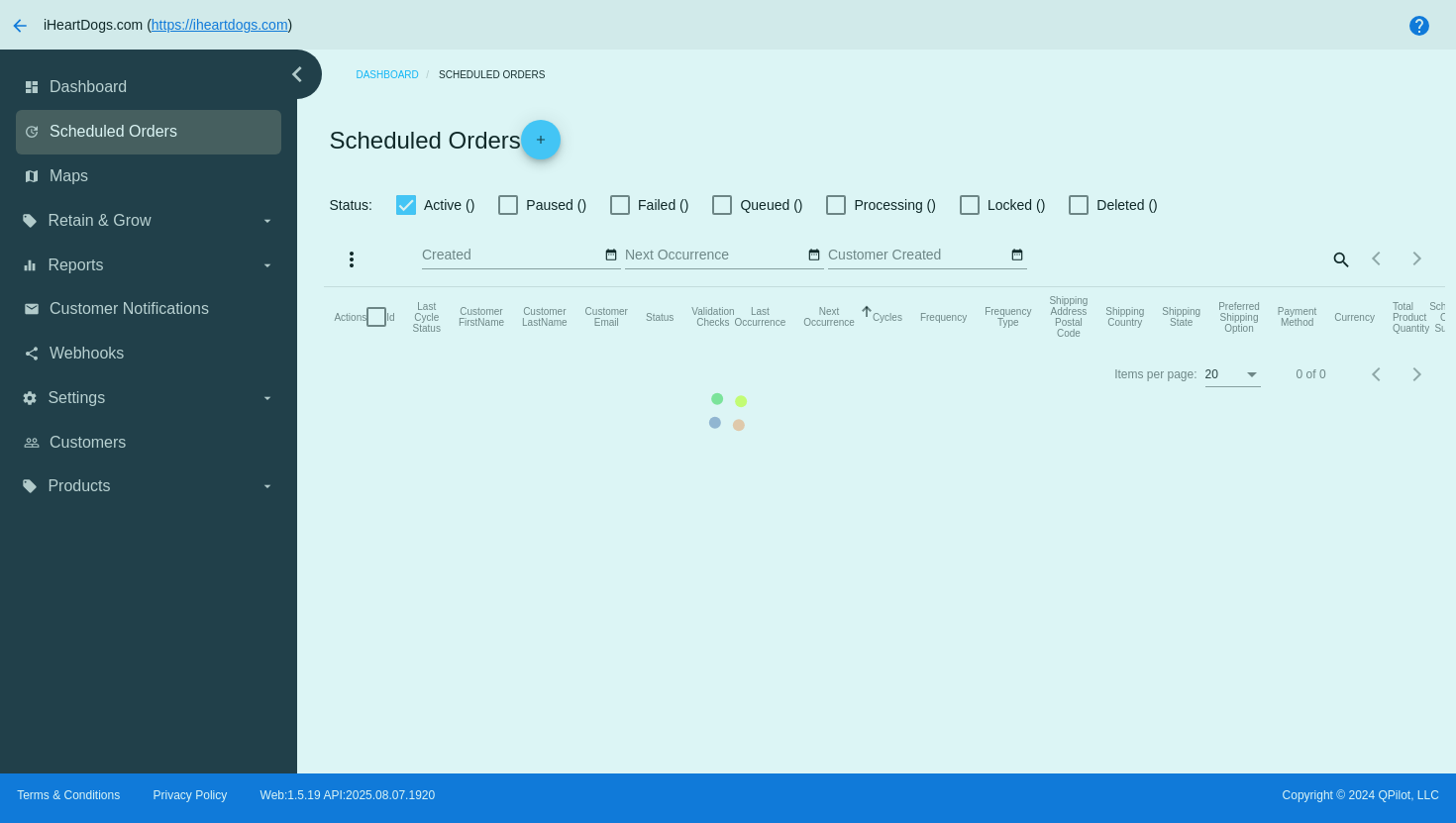 checkbox on "true" 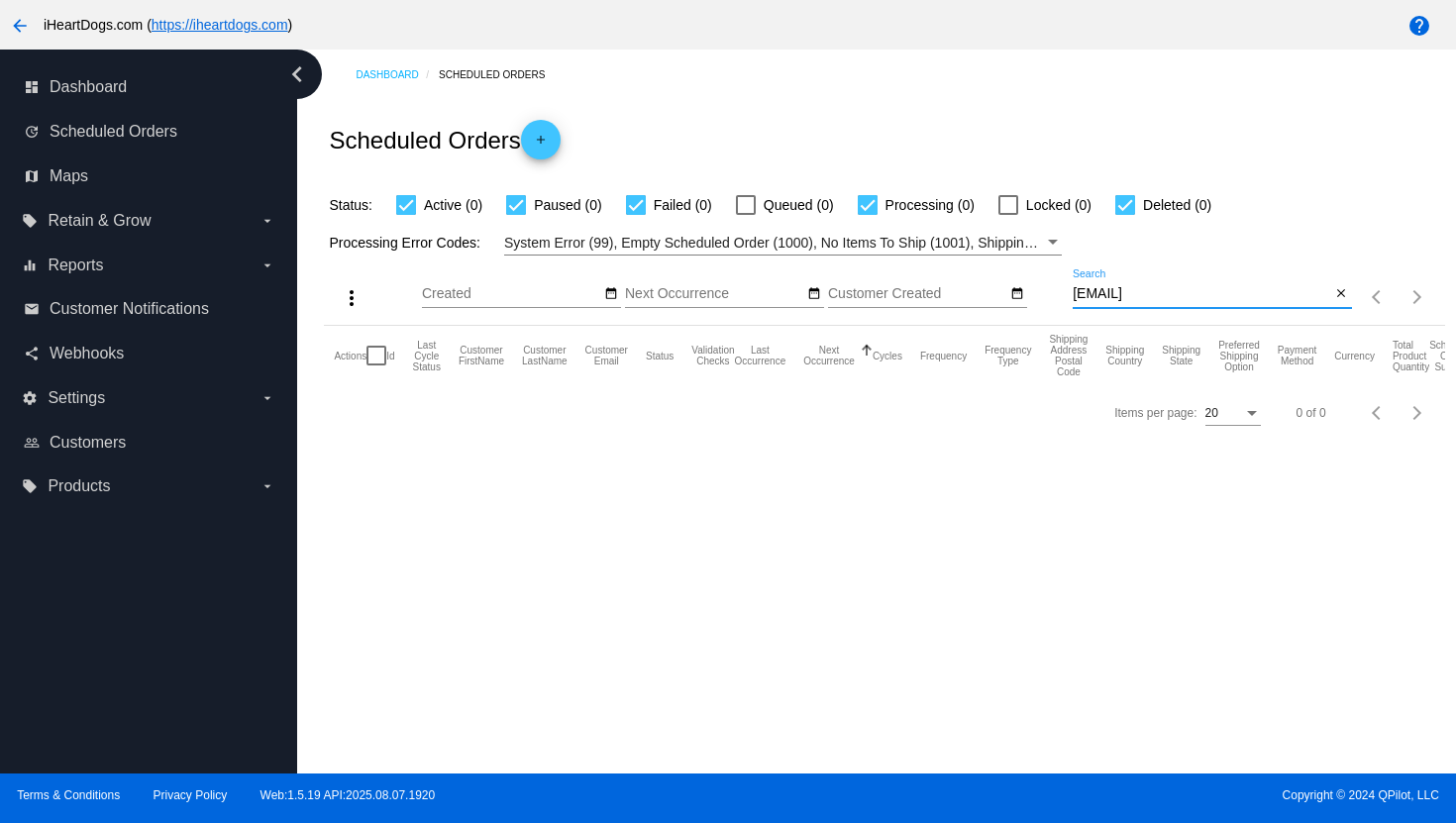 drag, startPoint x: 1253, startPoint y: 299, endPoint x: 1047, endPoint y: 295, distance: 206.03883 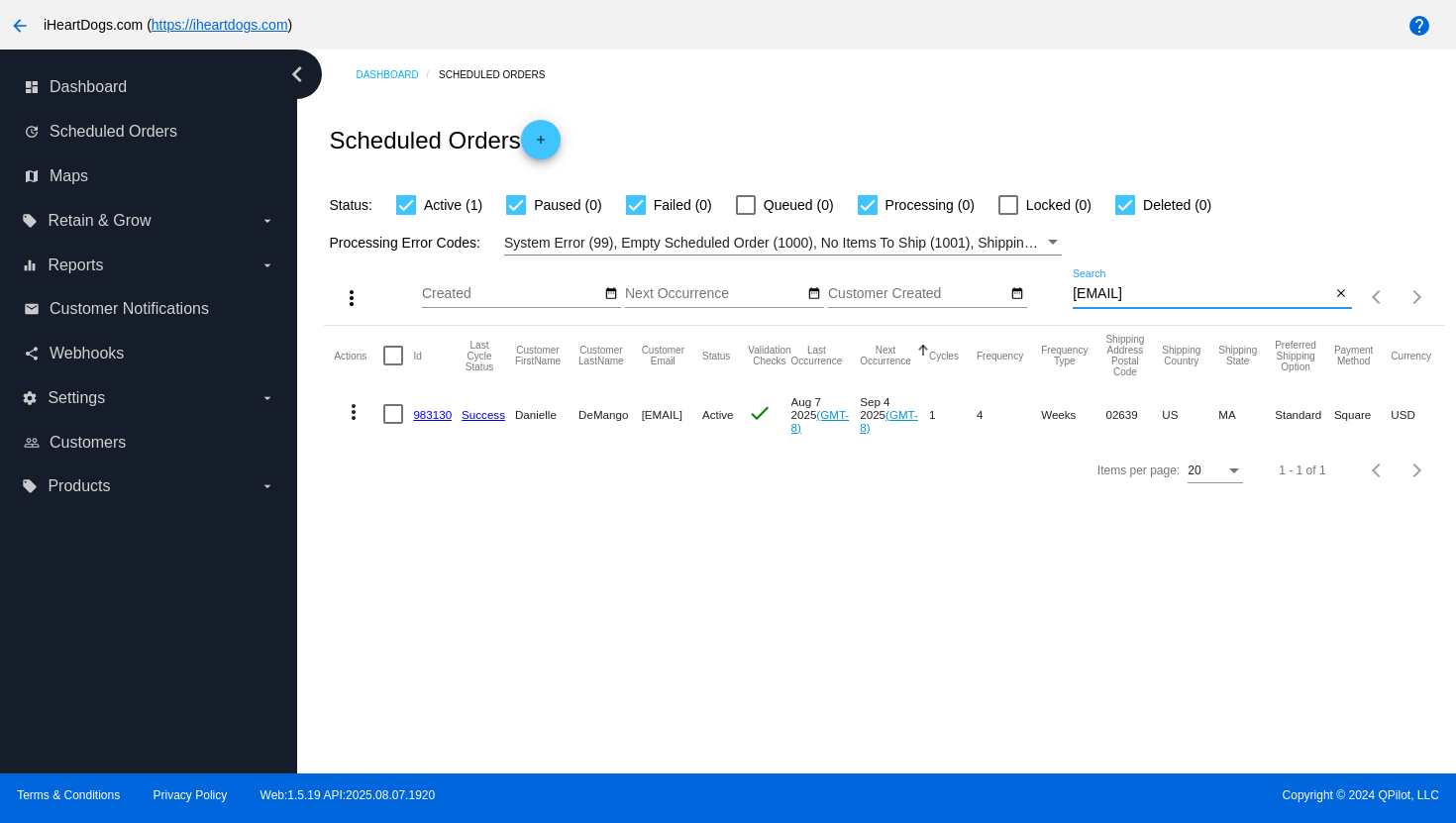 type on "[EMAIL]" 